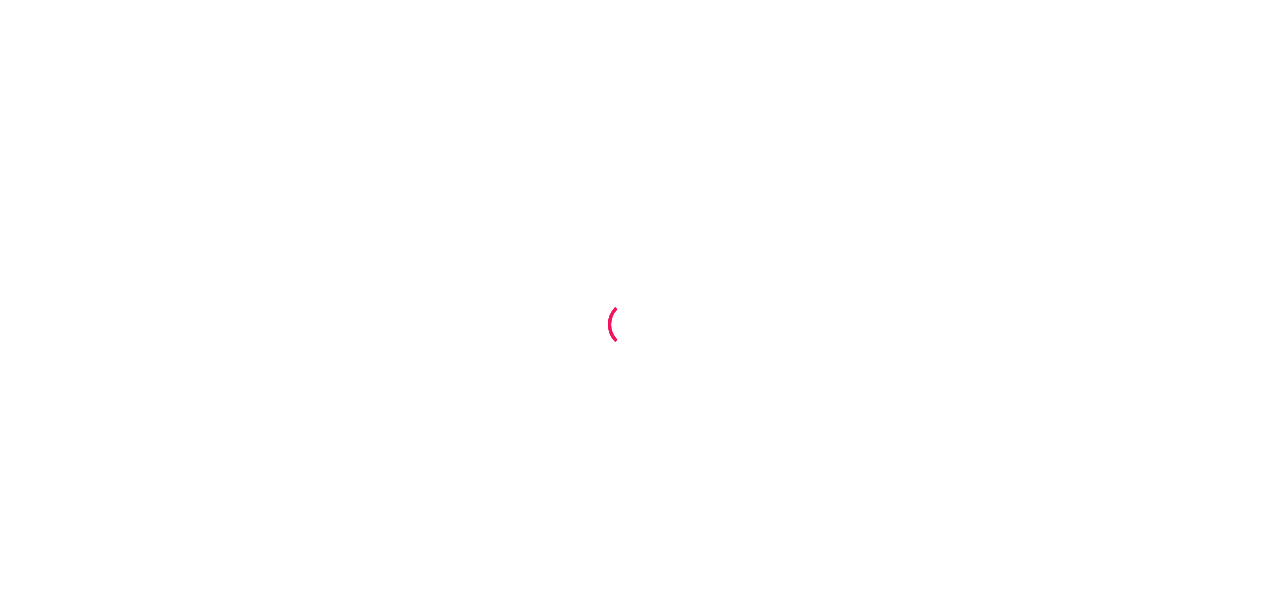 scroll, scrollTop: 0, scrollLeft: 0, axis: both 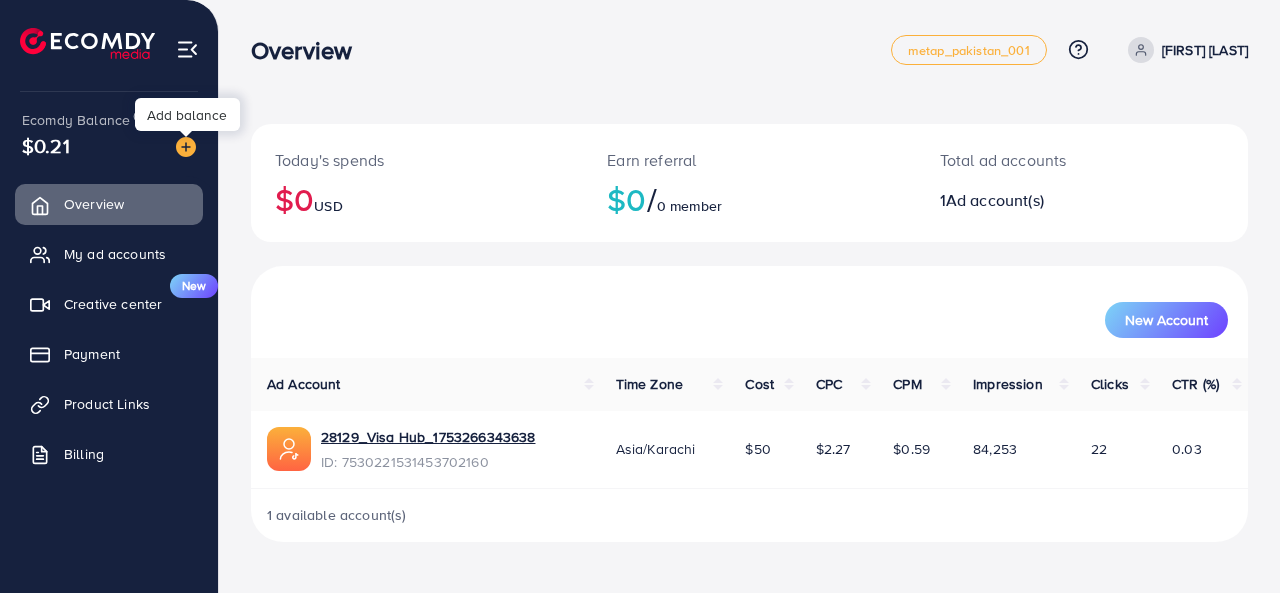 click at bounding box center (186, 147) 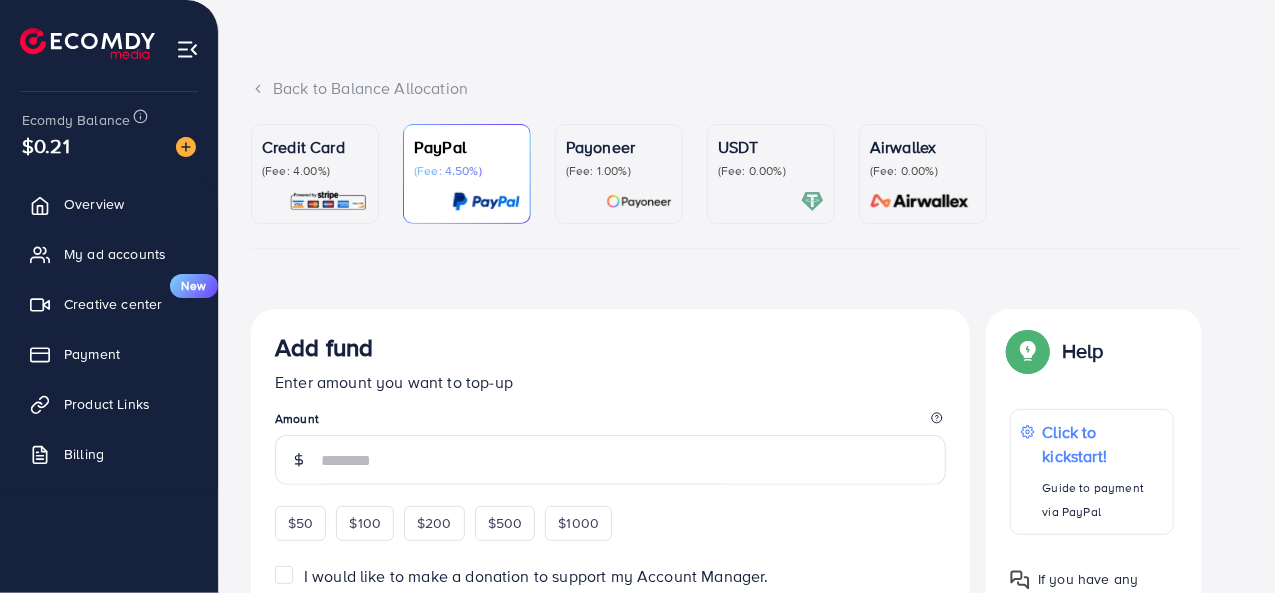 scroll, scrollTop: 72, scrollLeft: 0, axis: vertical 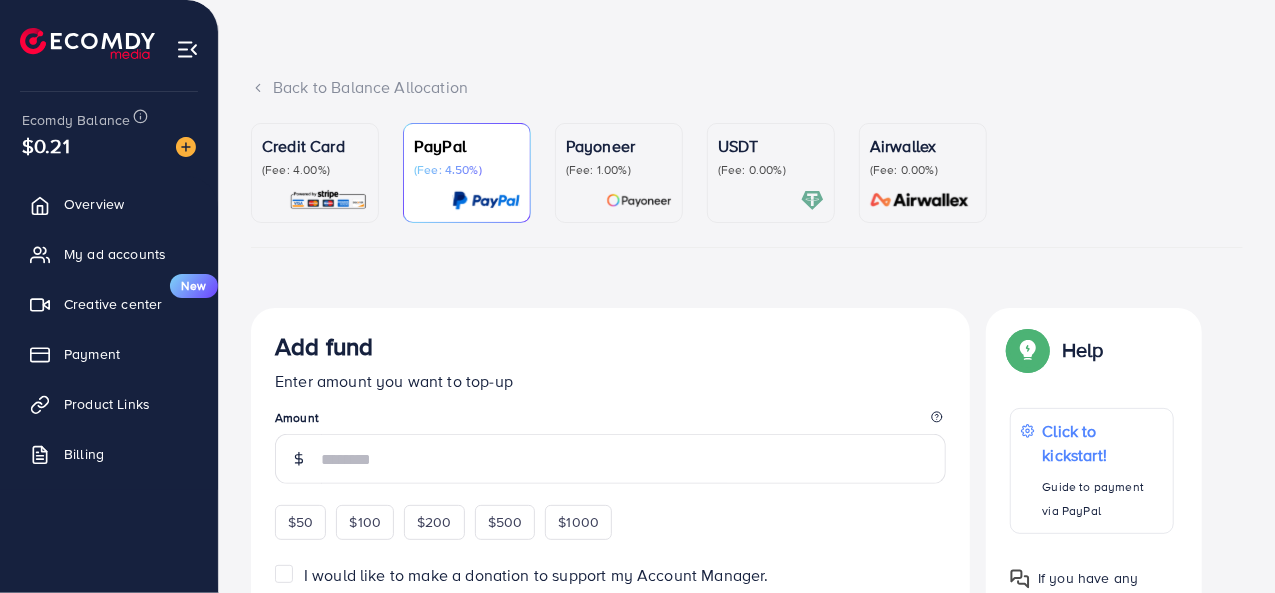 click on "(Fee: 4.00%)" at bounding box center [315, 170] 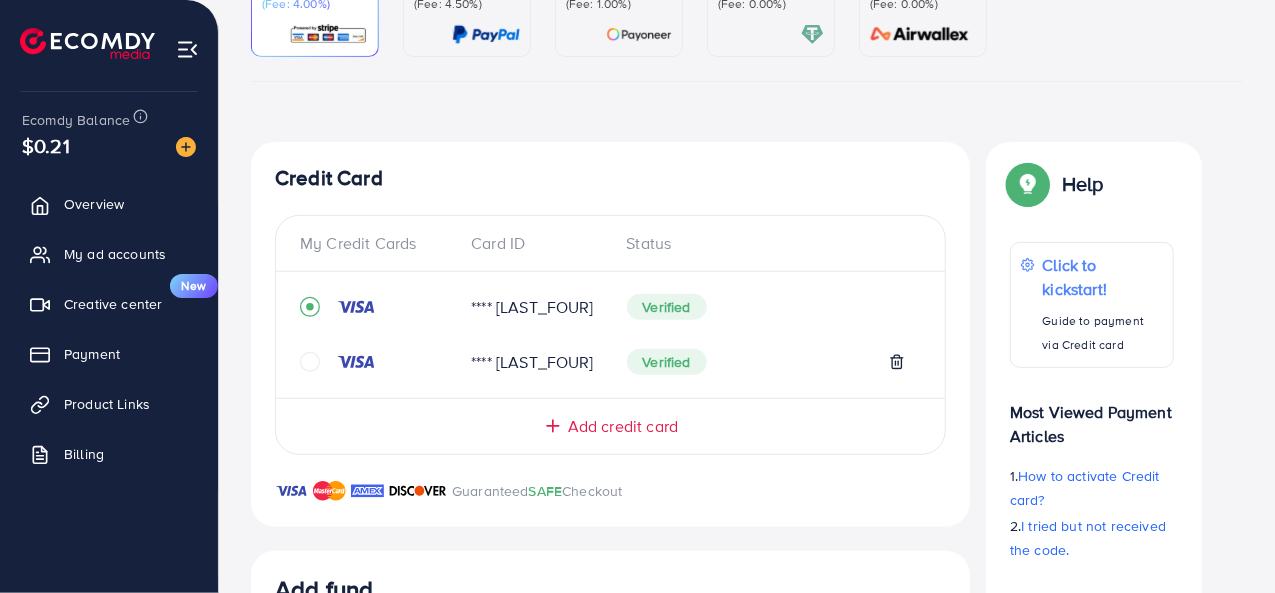 scroll, scrollTop: 272, scrollLeft: 0, axis: vertical 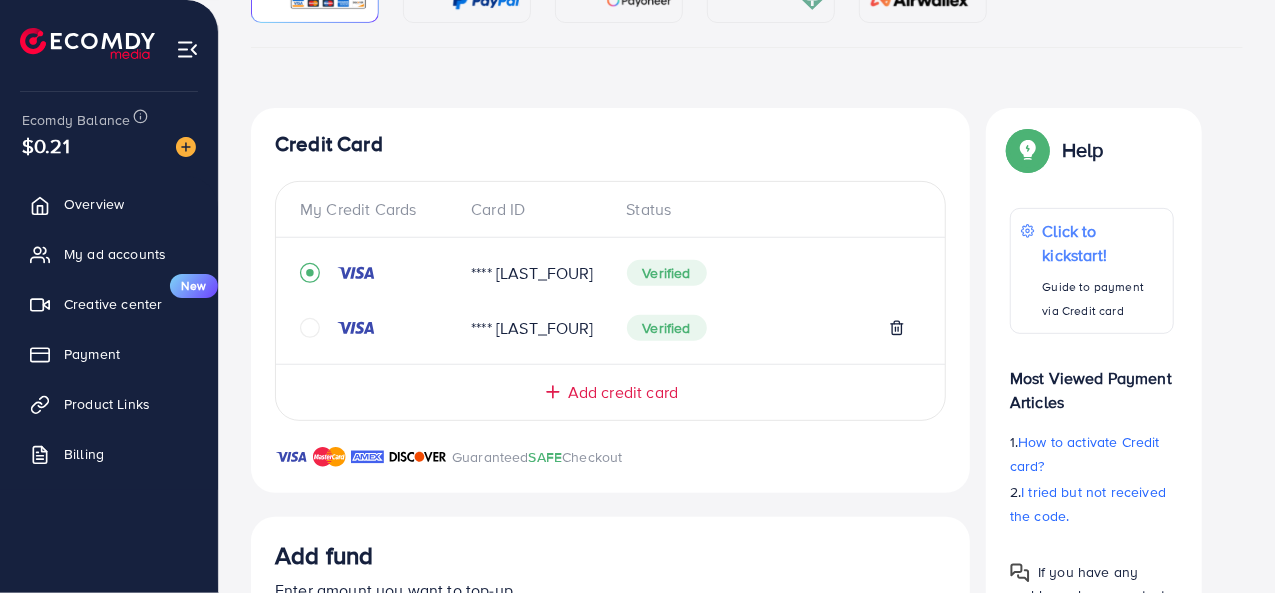click on "Add credit card" at bounding box center (623, 392) 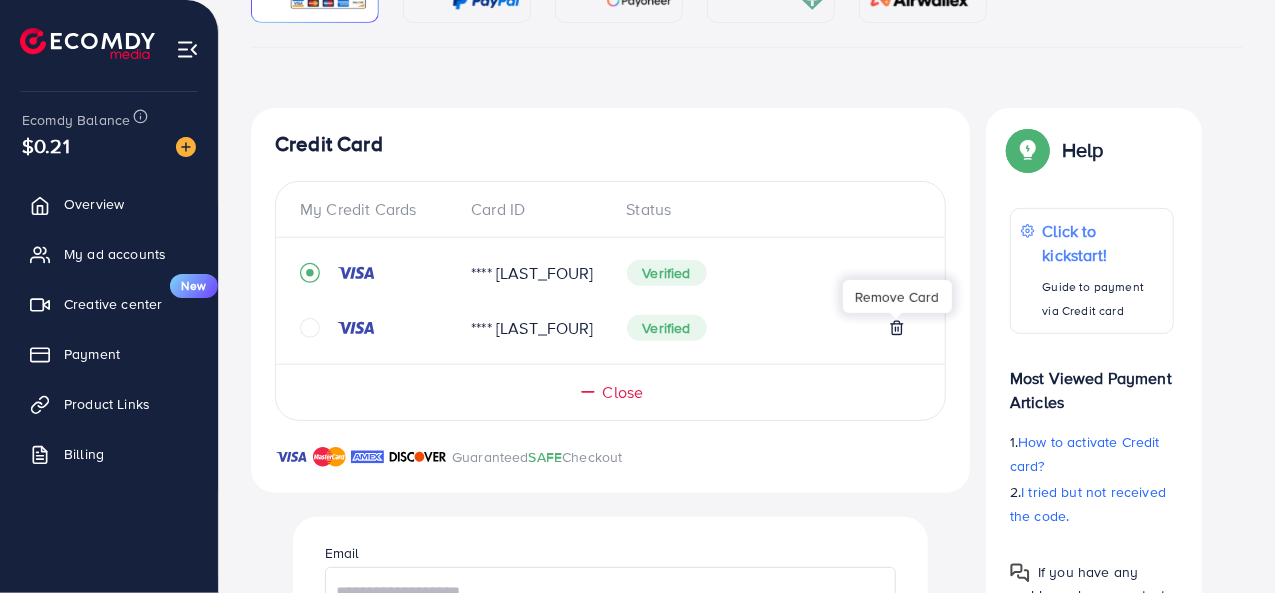 click 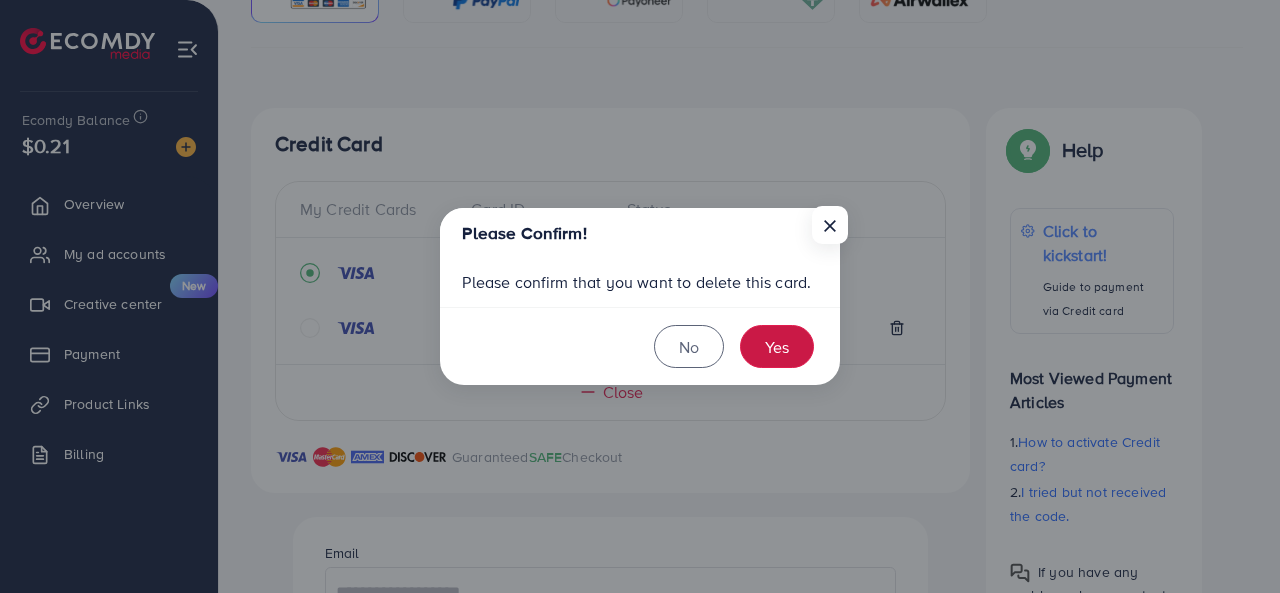 click on "Yes" at bounding box center [777, 346] 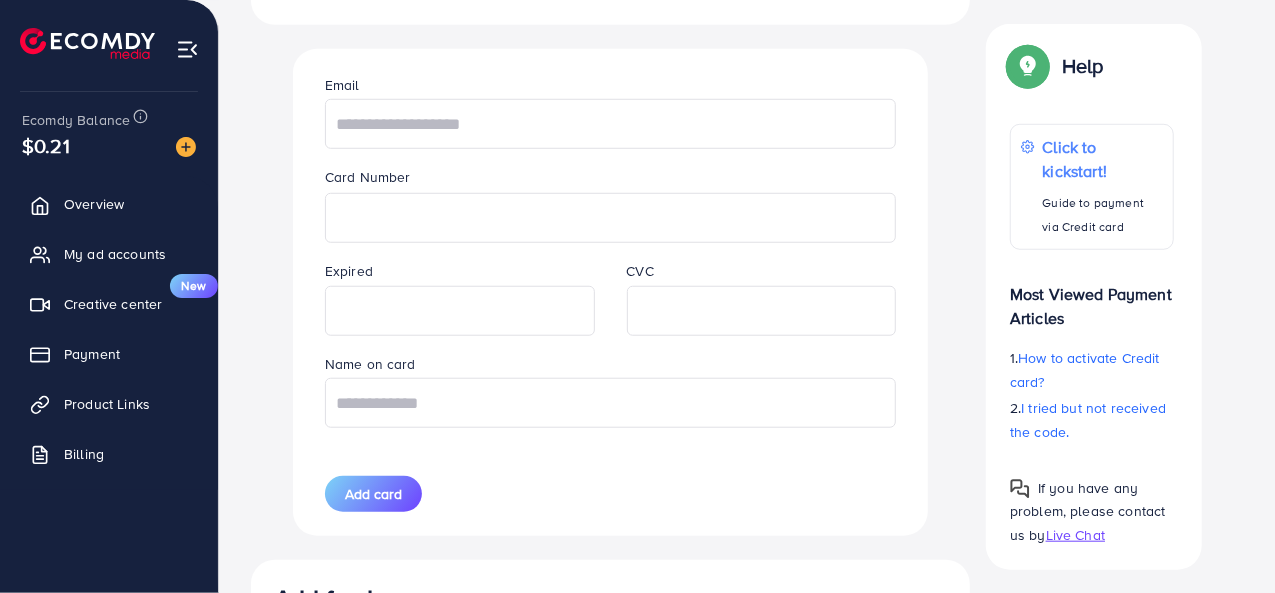 scroll, scrollTop: 649, scrollLeft: 0, axis: vertical 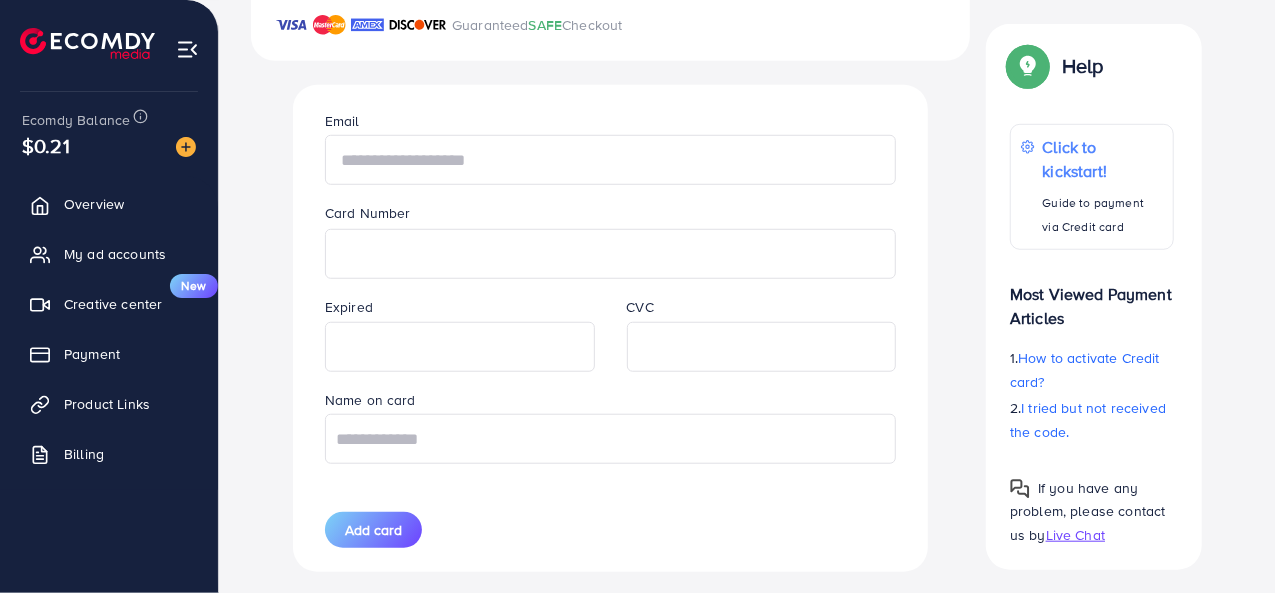click at bounding box center [610, 160] 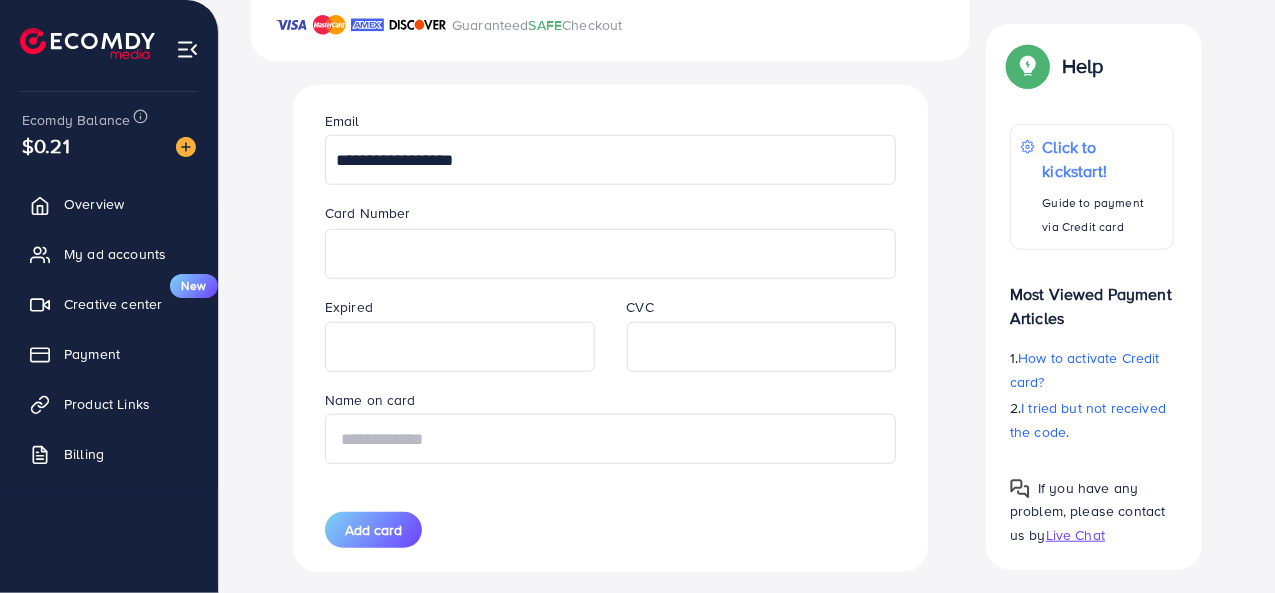 click at bounding box center (610, 439) 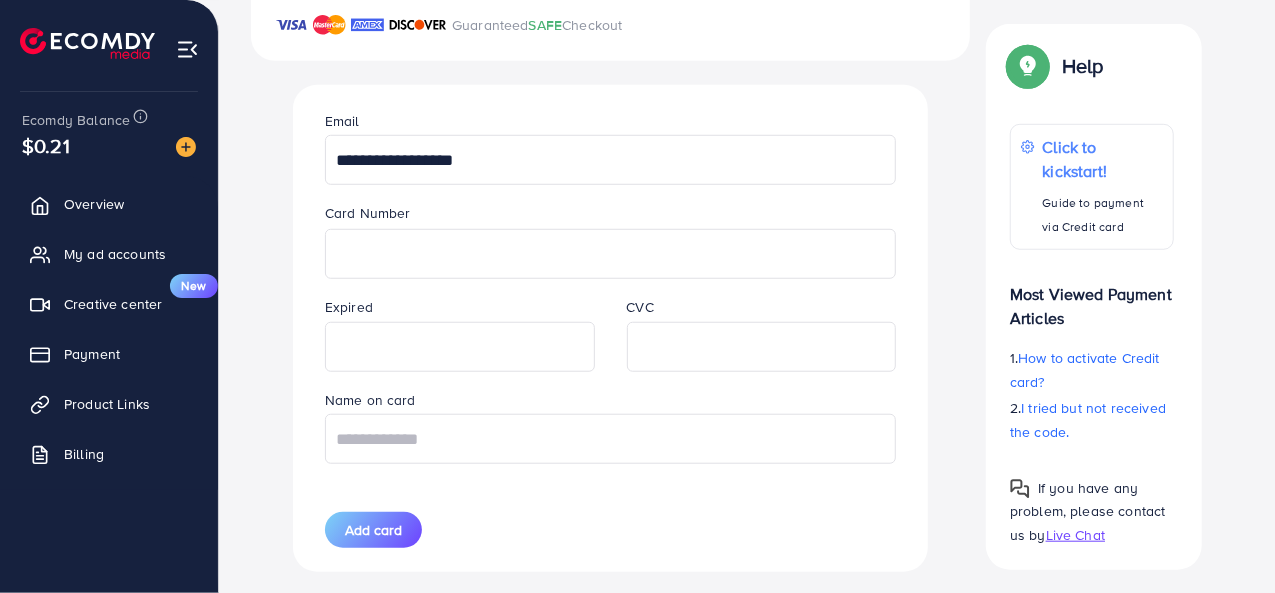 click on "**********" at bounding box center [610, 160] 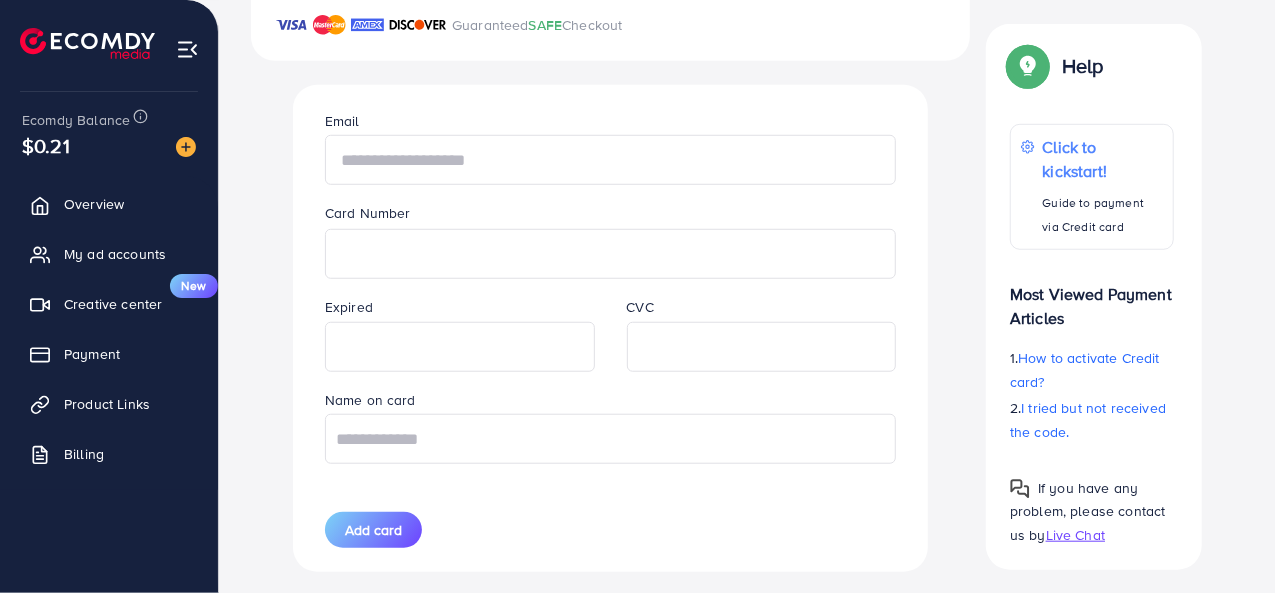 click at bounding box center (610, 160) 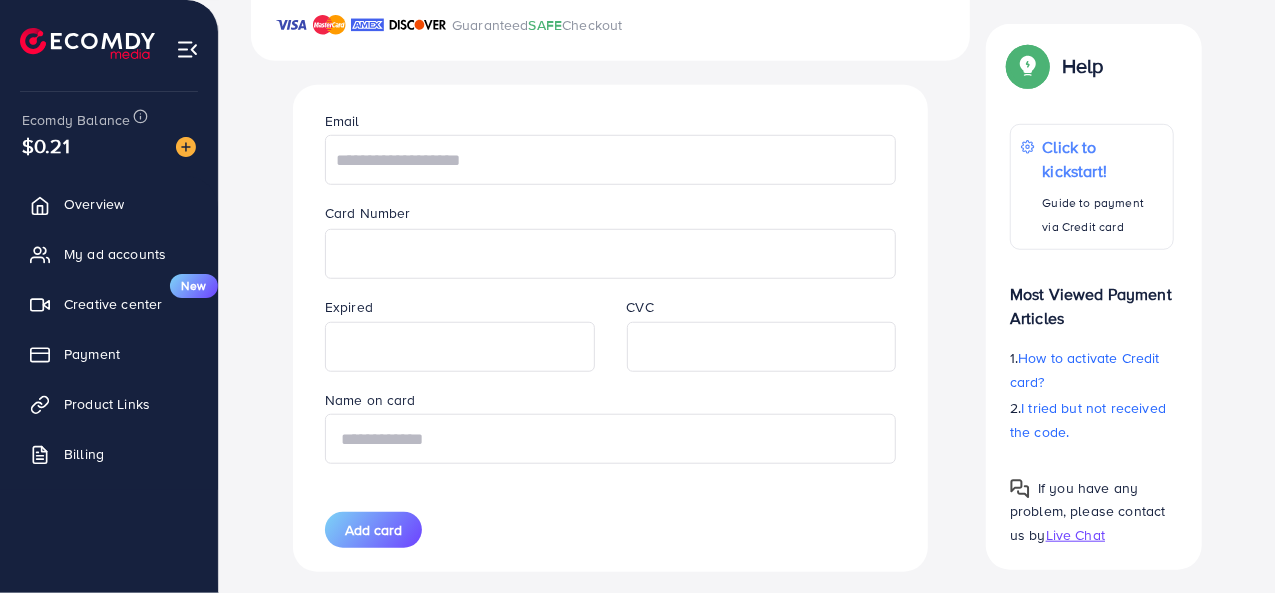click at bounding box center [610, 439] 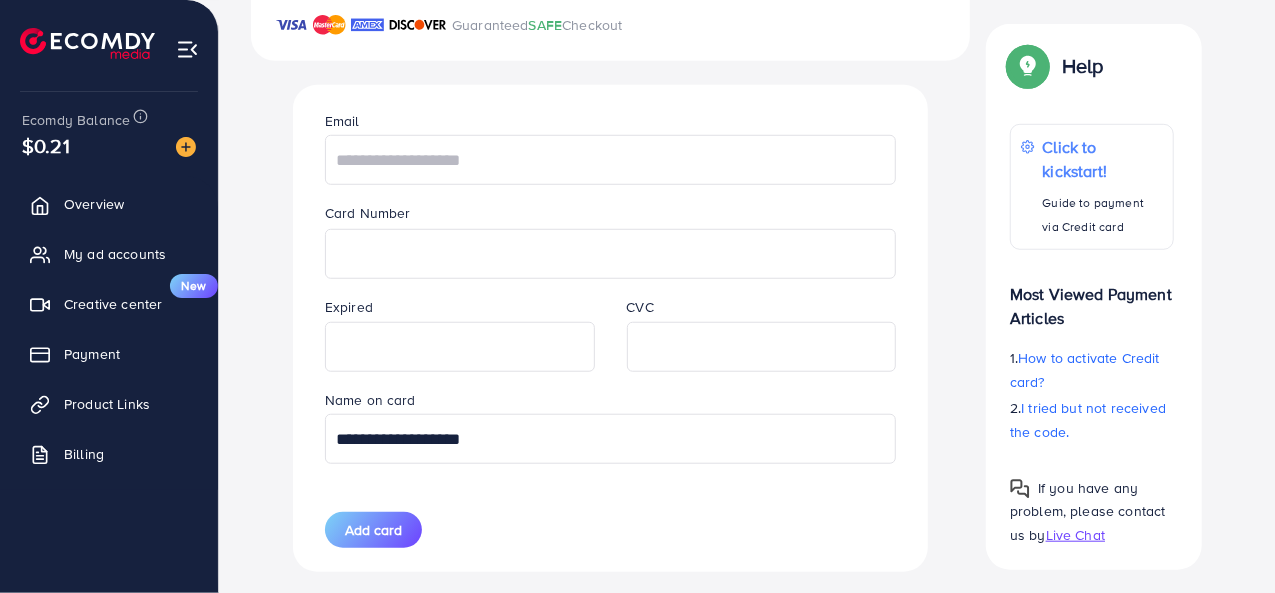 type on "**********" 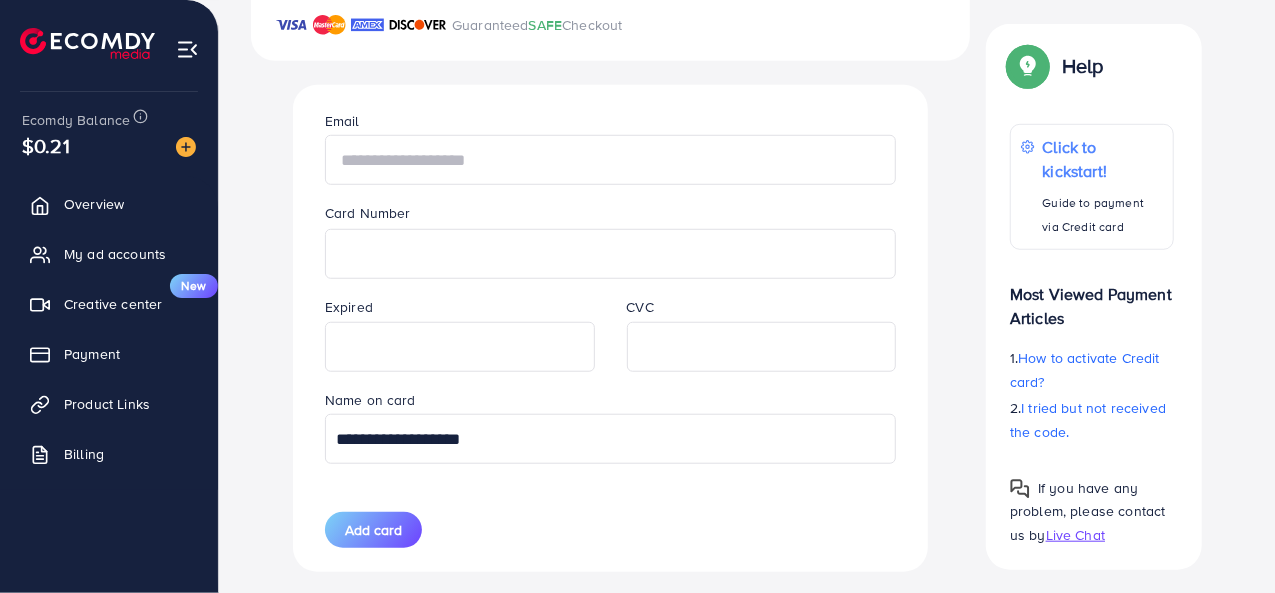 click at bounding box center [610, 160] 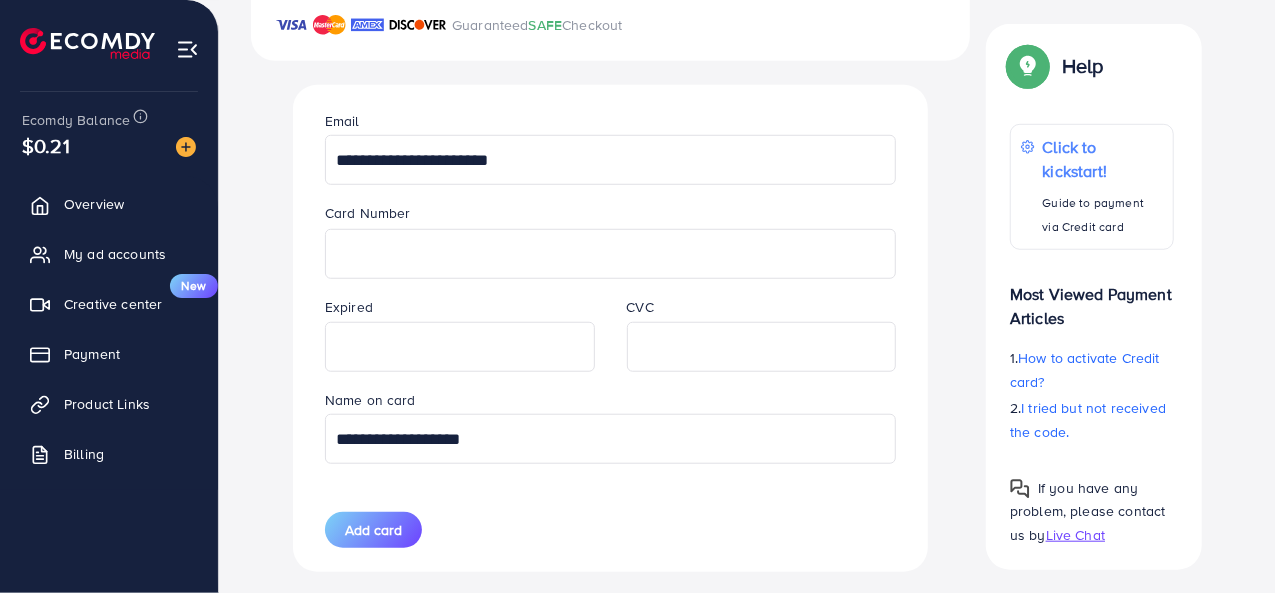 type on "**********" 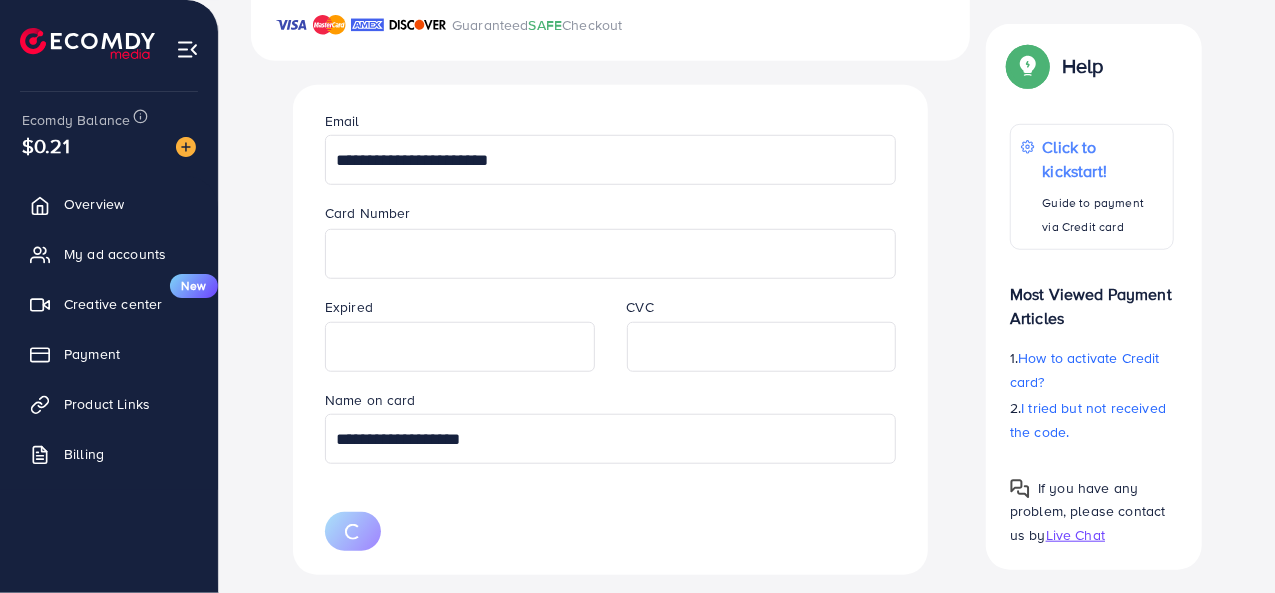 type 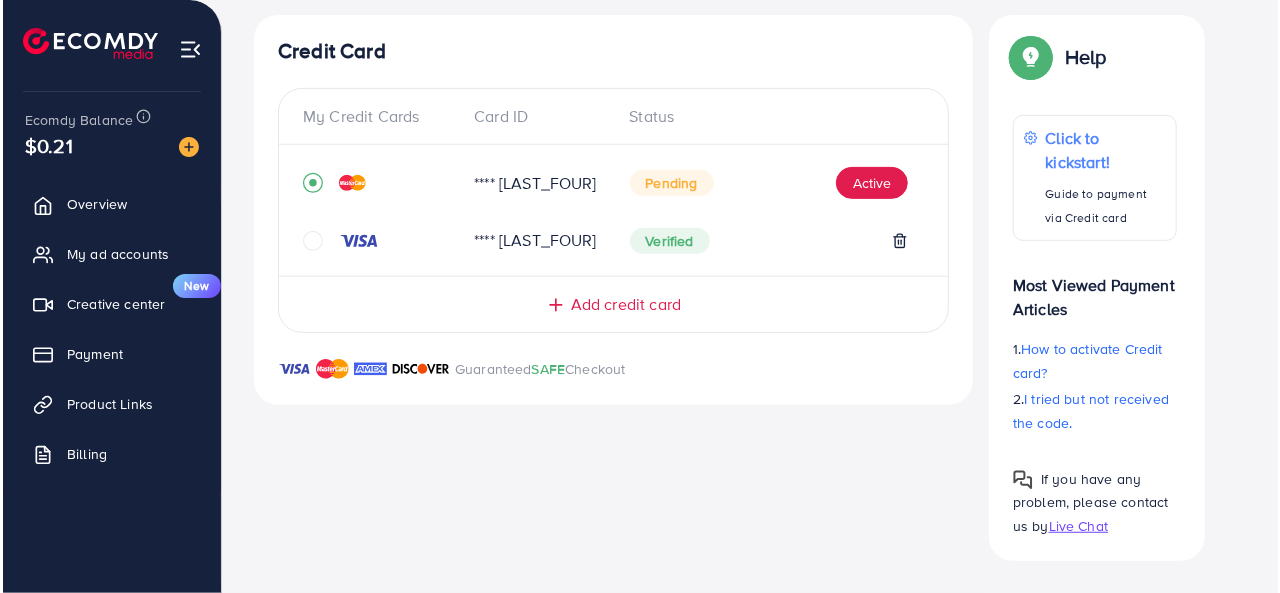 scroll, scrollTop: 364, scrollLeft: 0, axis: vertical 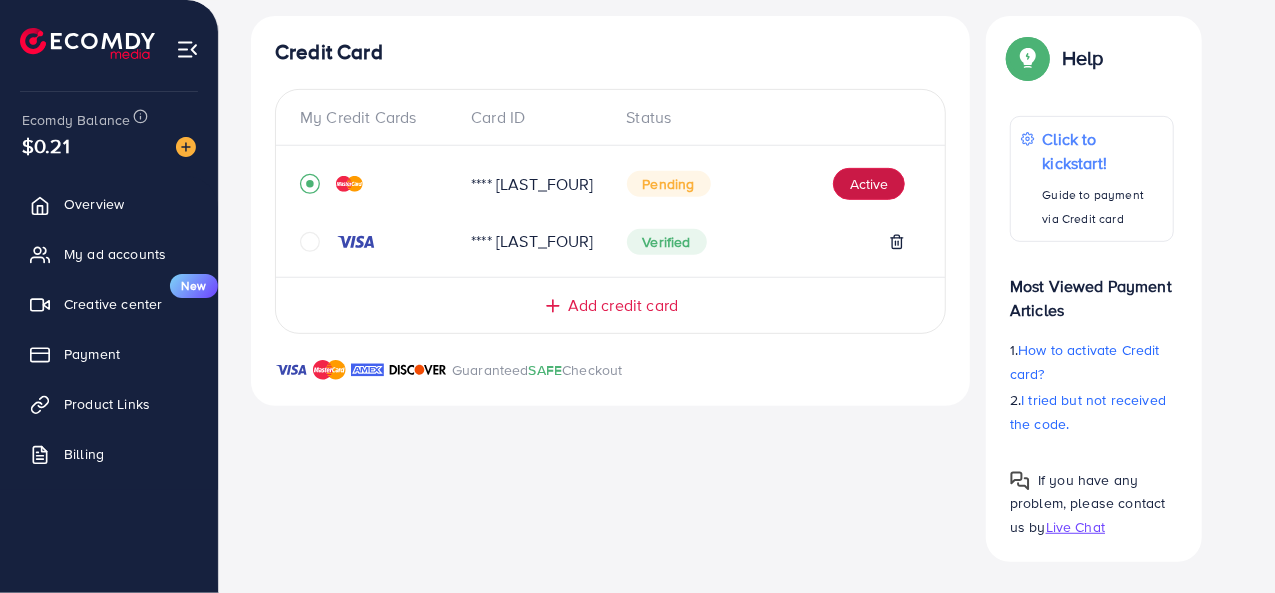 click on "Active" at bounding box center (869, 184) 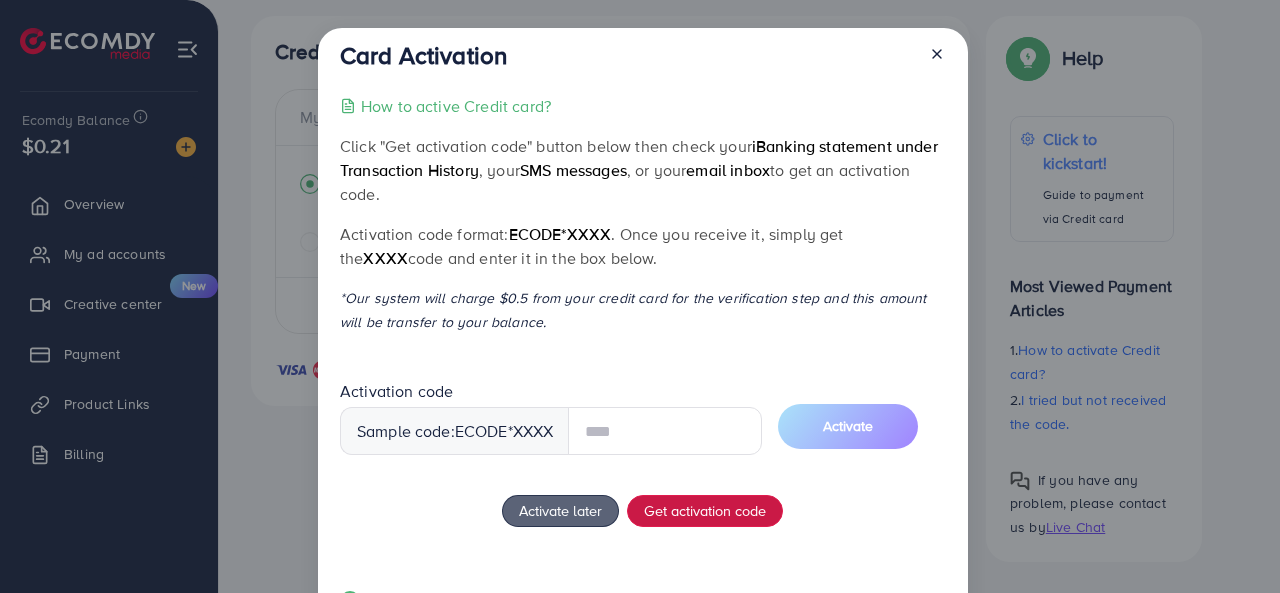 click on "How to active Credit card?   Click "Get activation code" button below then check your  iBanking statement under Transaction History , your  SMS messages , or your  email inbox  to get an activation code.   Activation code format:  ecode*XXXX . Once you receive it, simply get the  XXXX  code and enter it in the box below.   *Our system will charge $0.5 from your credit card for the verification step and this amount will be transfer to your balance.   Activation code   Sample code:  ecode *XXXX   Activate   Activate later   Get activation code   If you have any problem, please contact us by   Live Chat" at bounding box center (642, 366) 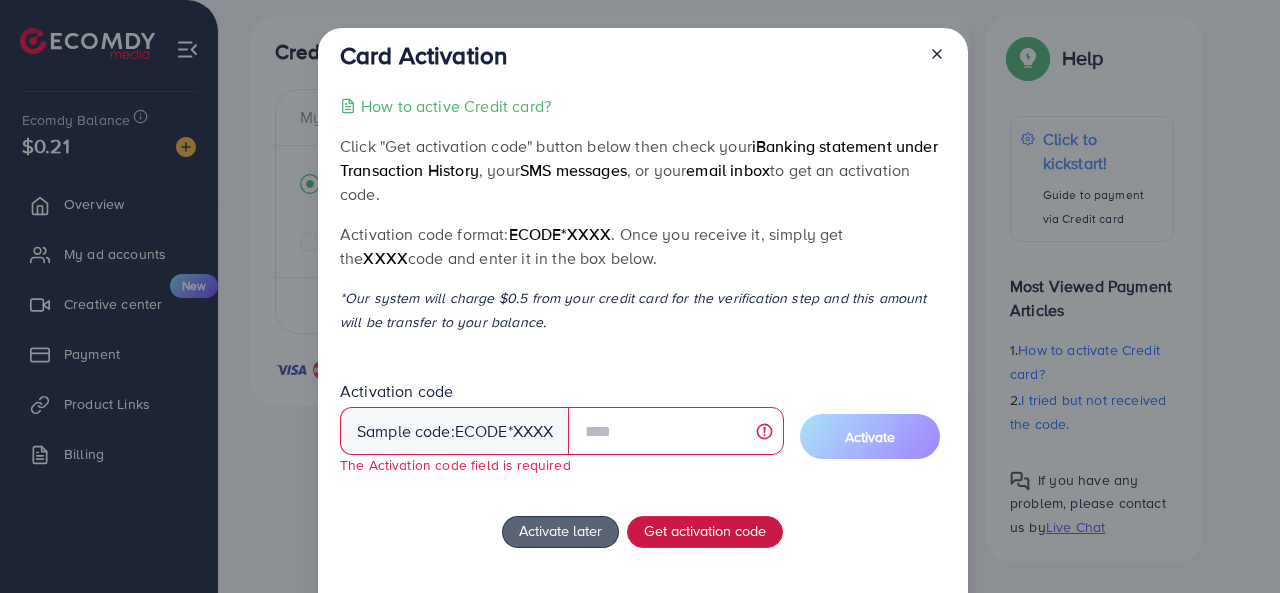 click on "Get activation code" at bounding box center [705, 530] 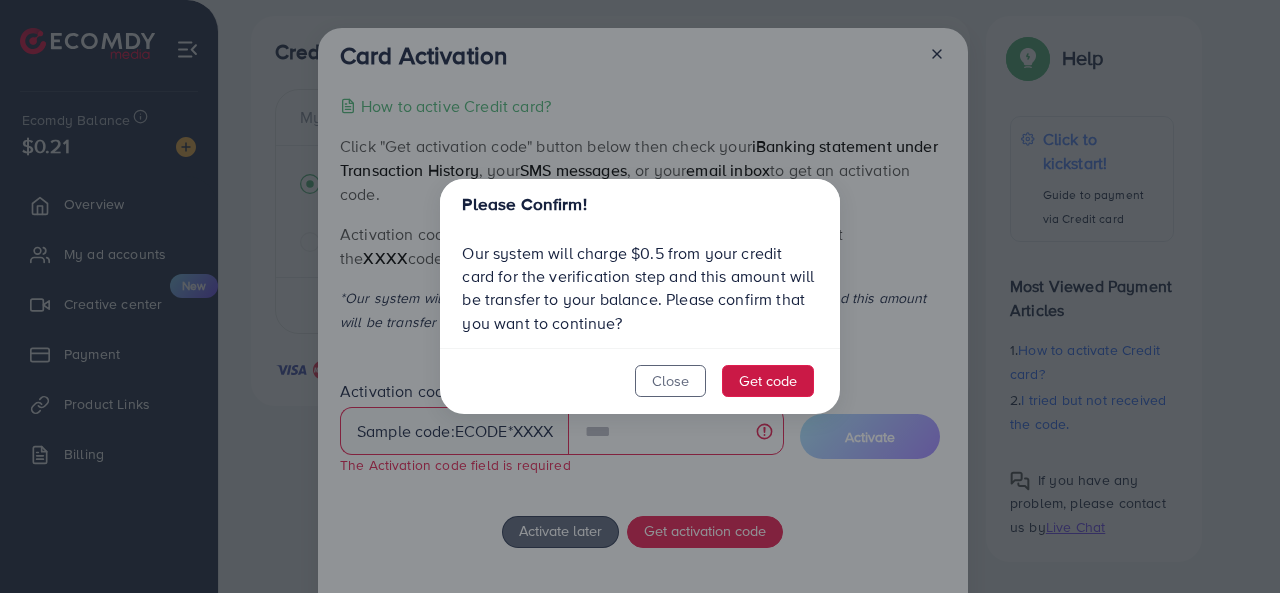 click on "Get code" at bounding box center [768, 381] 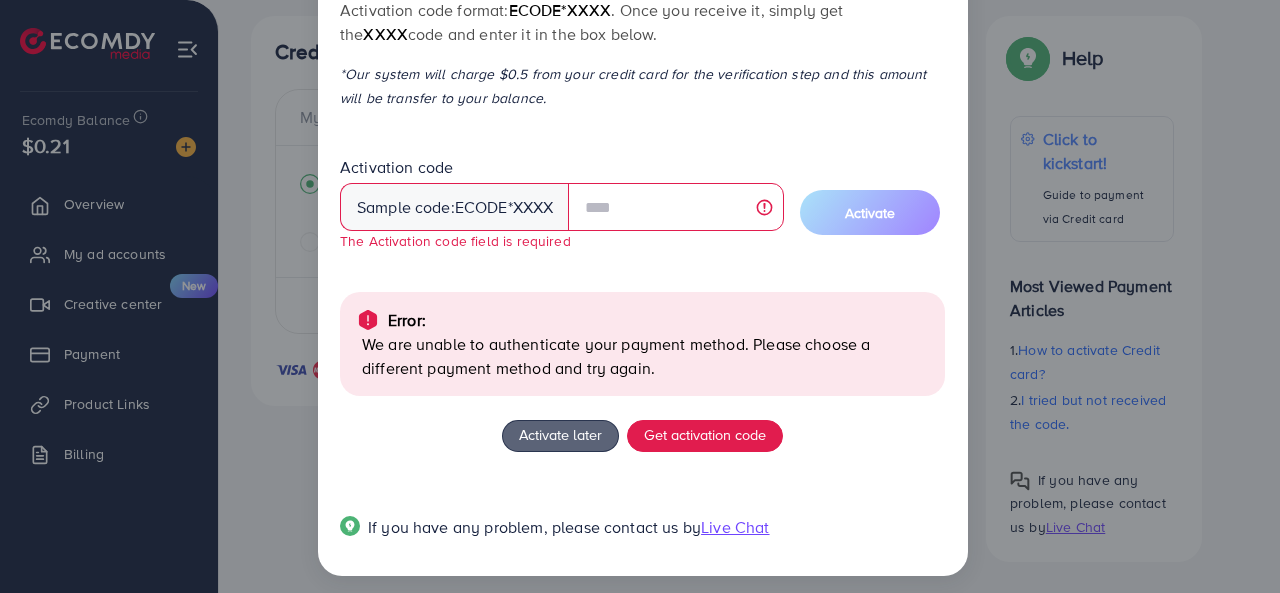 scroll, scrollTop: 234, scrollLeft: 0, axis: vertical 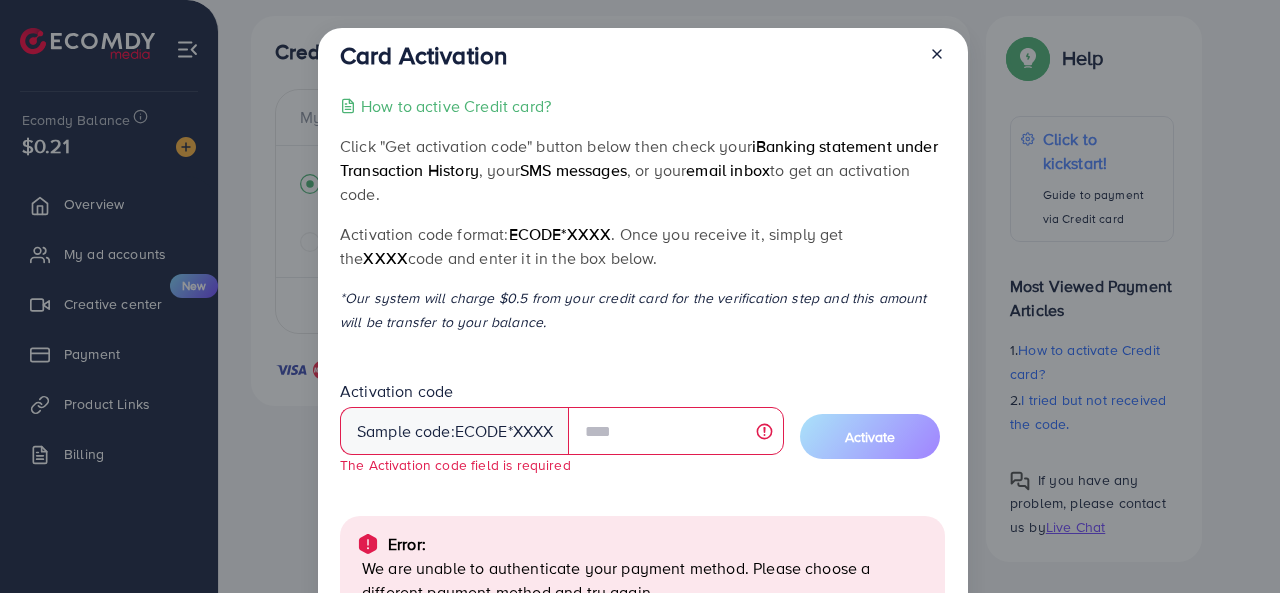 click 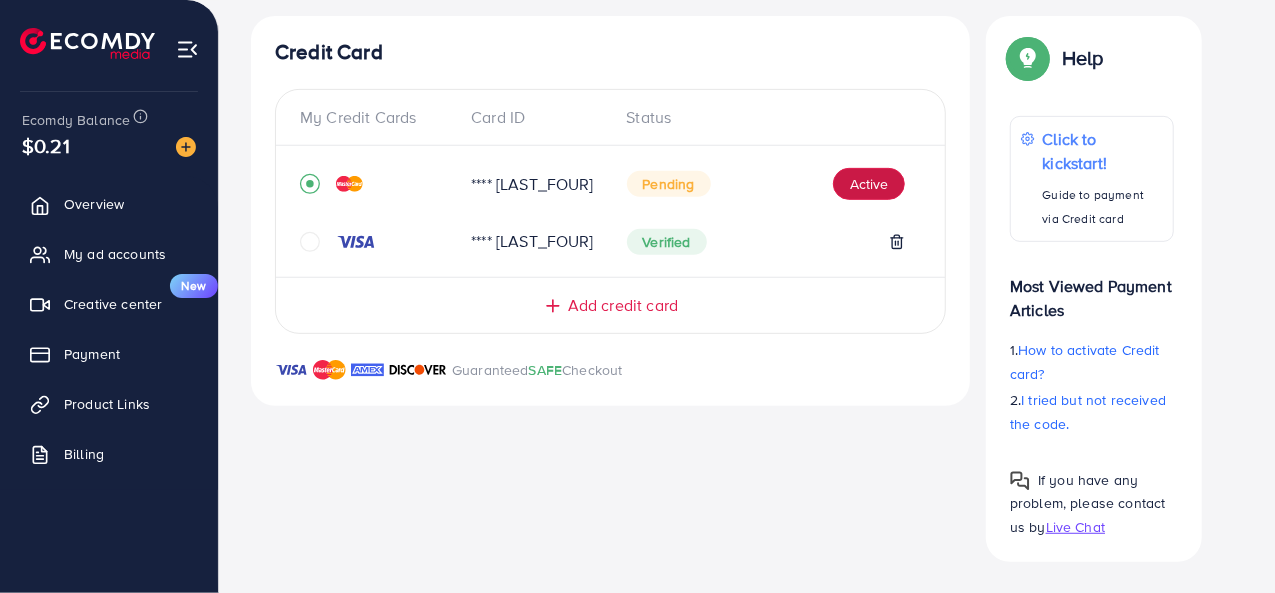 click on "Active" at bounding box center (869, 184) 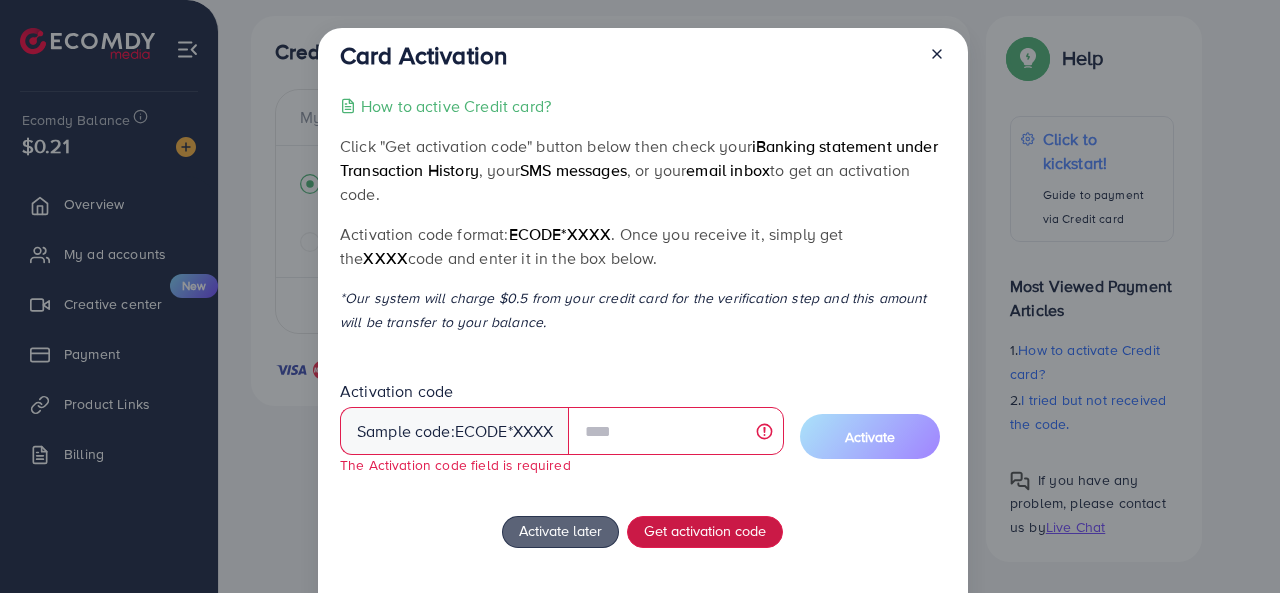 click on "How to active Credit card?   Click "Get activation code" button below then check your  iBanking statement under Transaction History , your  SMS messages , or your  email inbox  to get an activation code.   Activation code format:  ecode*XXXX . Once you receive it, simply get the  XXXX  code and enter it in the box below.   *Our system will charge $0.5 from your credit card for the verification step and this amount will be transfer to your balance.   Activation code   Sample code:  ecode *XXXX  The Activation code field is required  Activate   Activate later   Get activation code   If you have any problem, please contact us by   Live Chat" at bounding box center (642, 376) 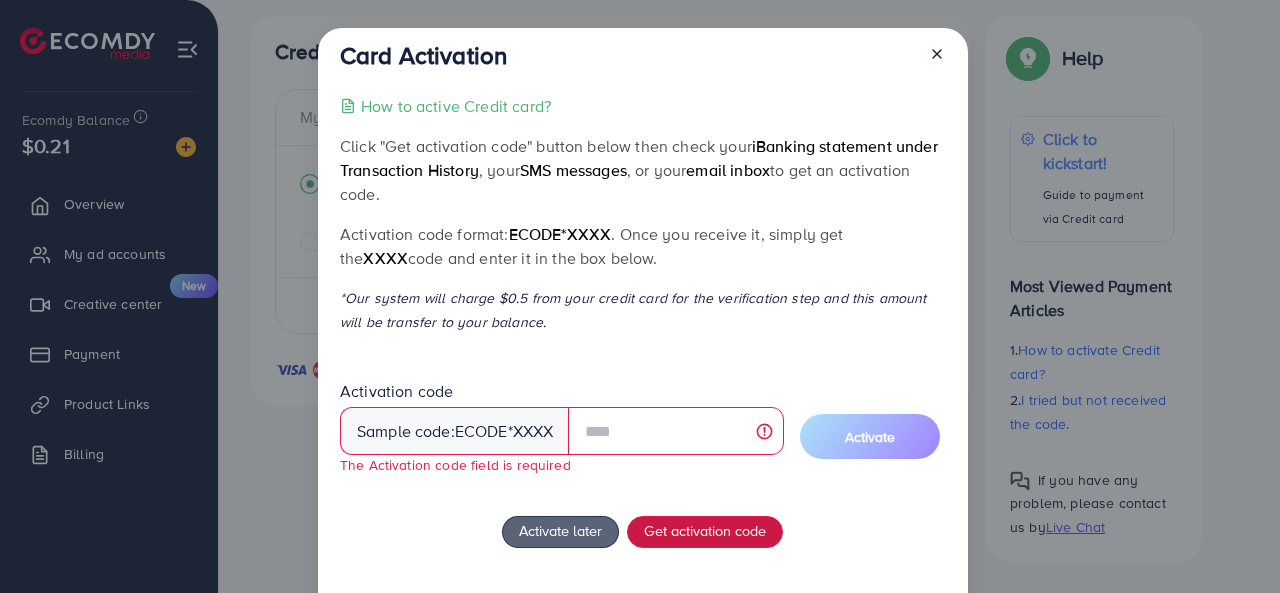 click on "Get activation code" at bounding box center (705, 530) 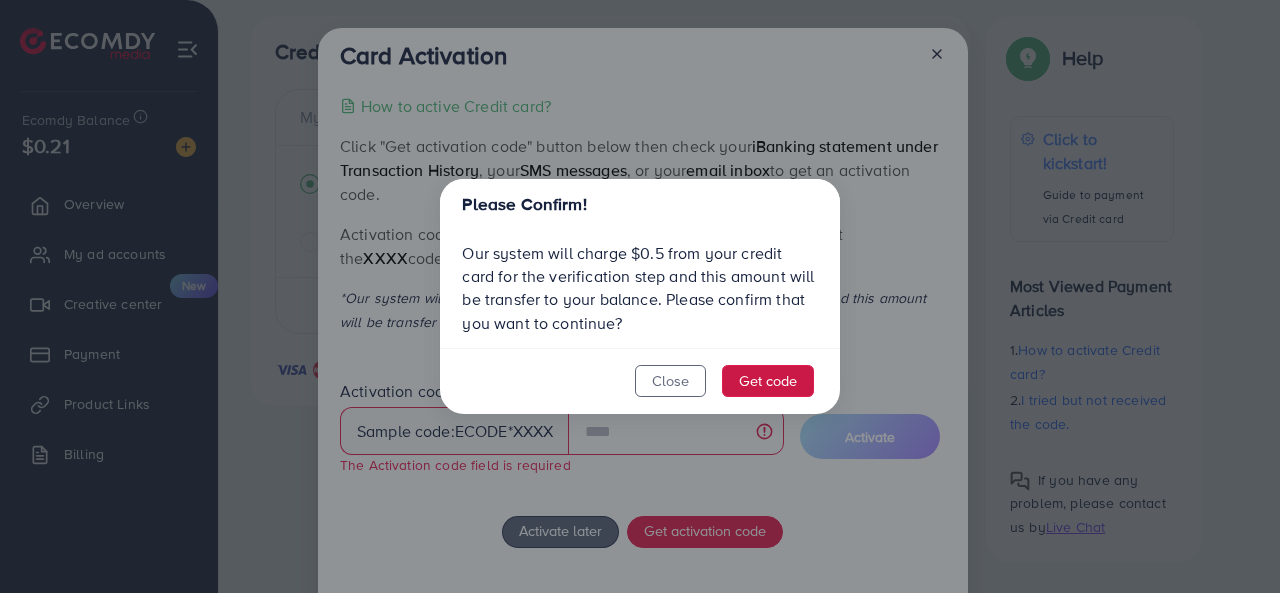 click on "Get code" at bounding box center (768, 381) 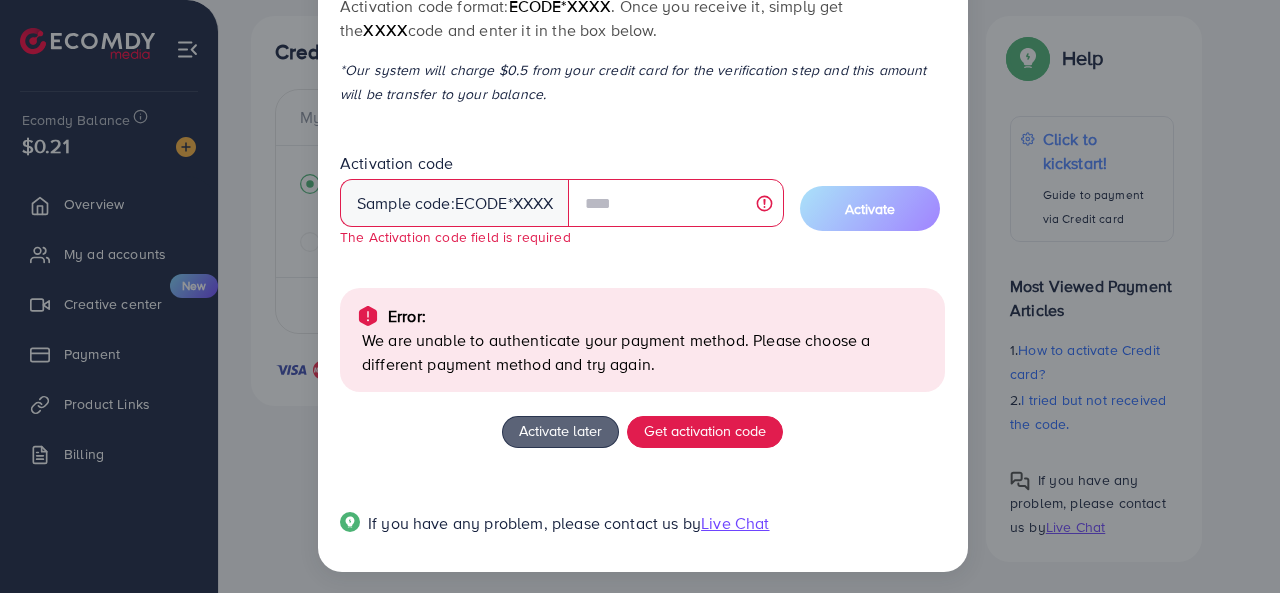 scroll, scrollTop: 234, scrollLeft: 0, axis: vertical 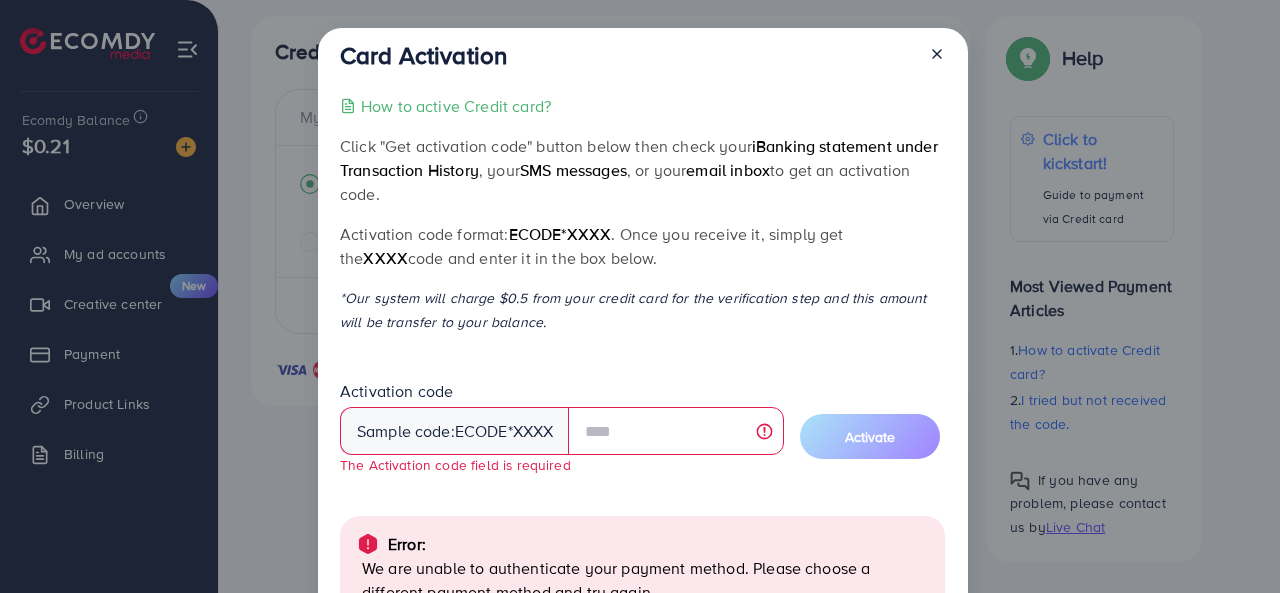 click 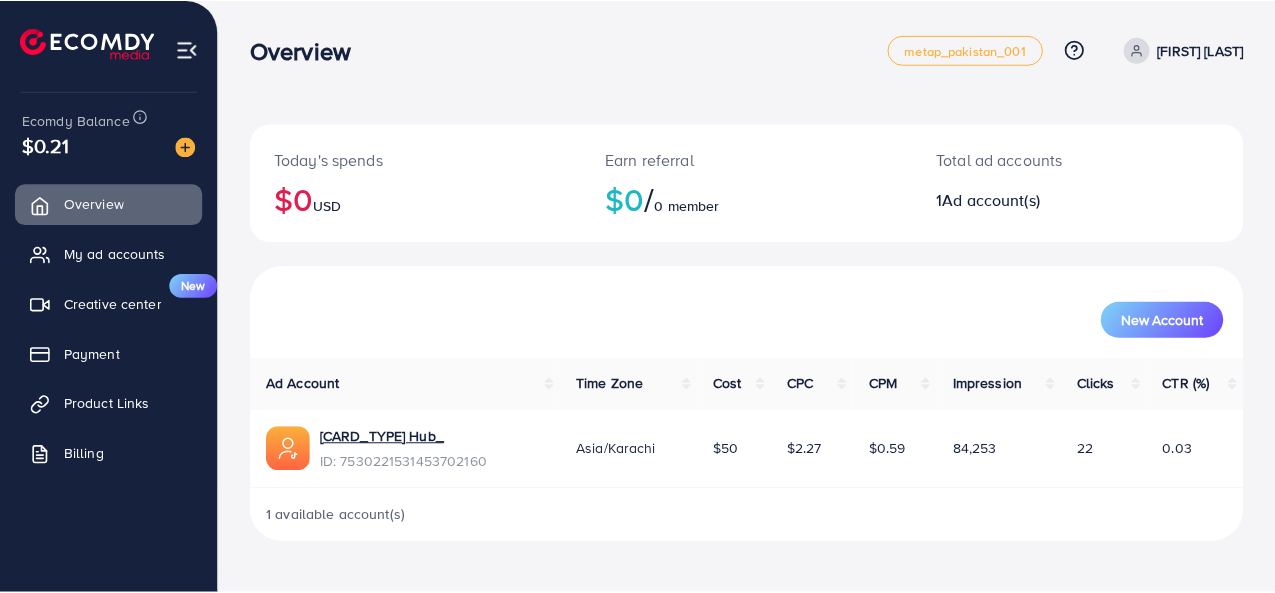 scroll, scrollTop: 0, scrollLeft: 0, axis: both 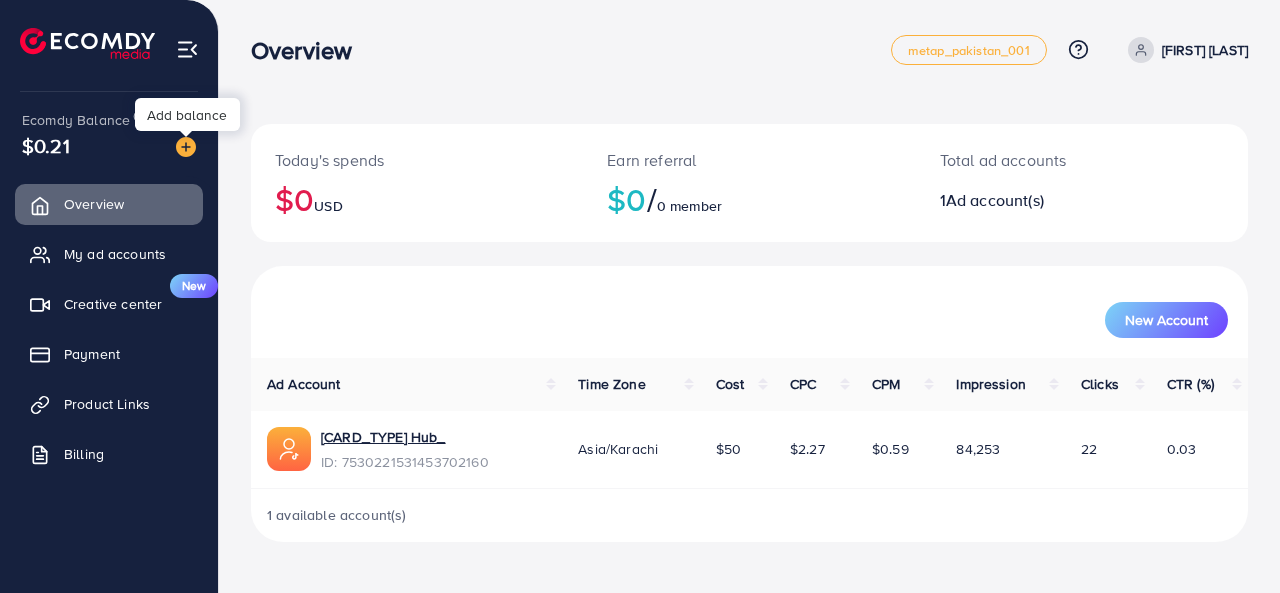 click at bounding box center [186, 147] 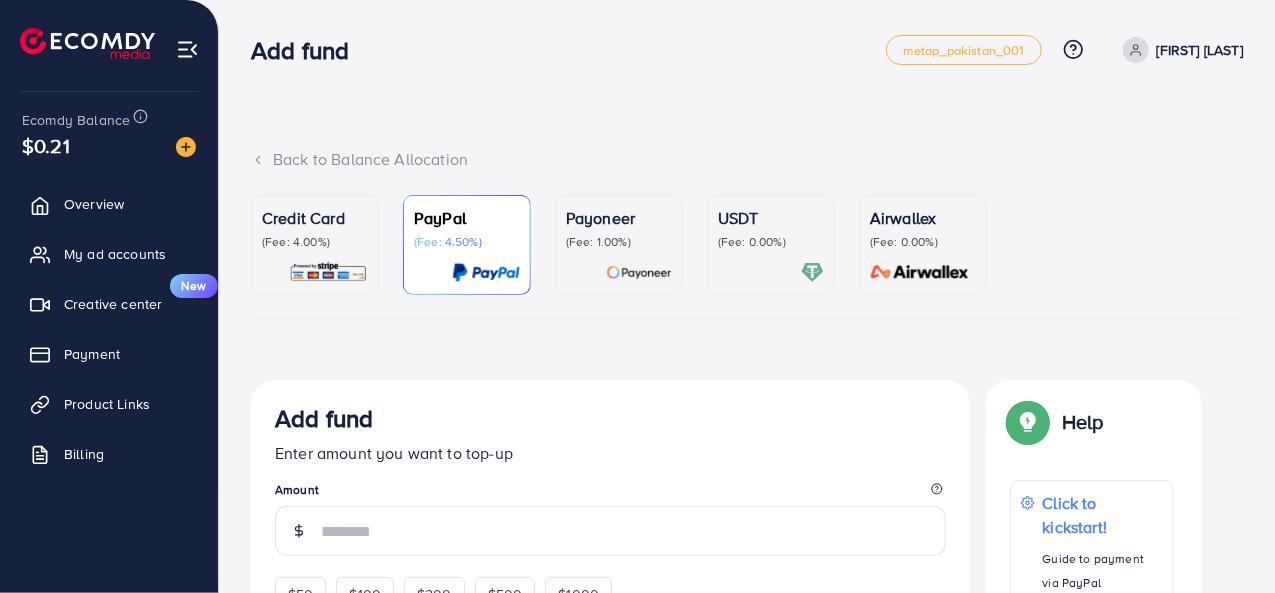 click on "Credit Card" at bounding box center (315, 218) 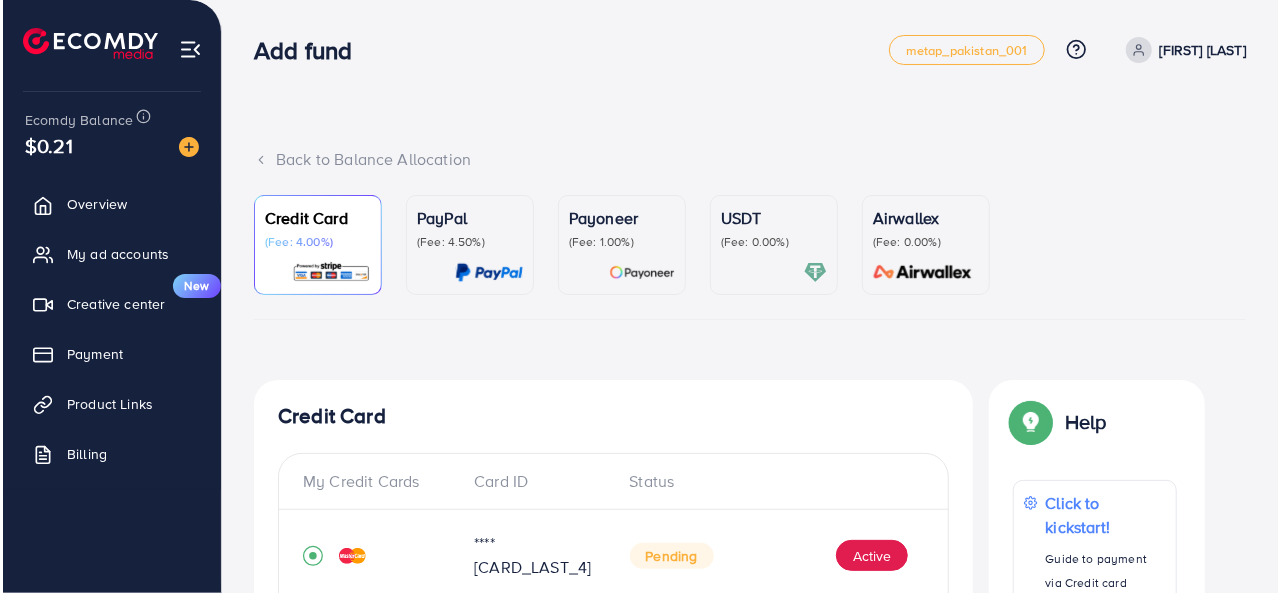 scroll, scrollTop: 226, scrollLeft: 0, axis: vertical 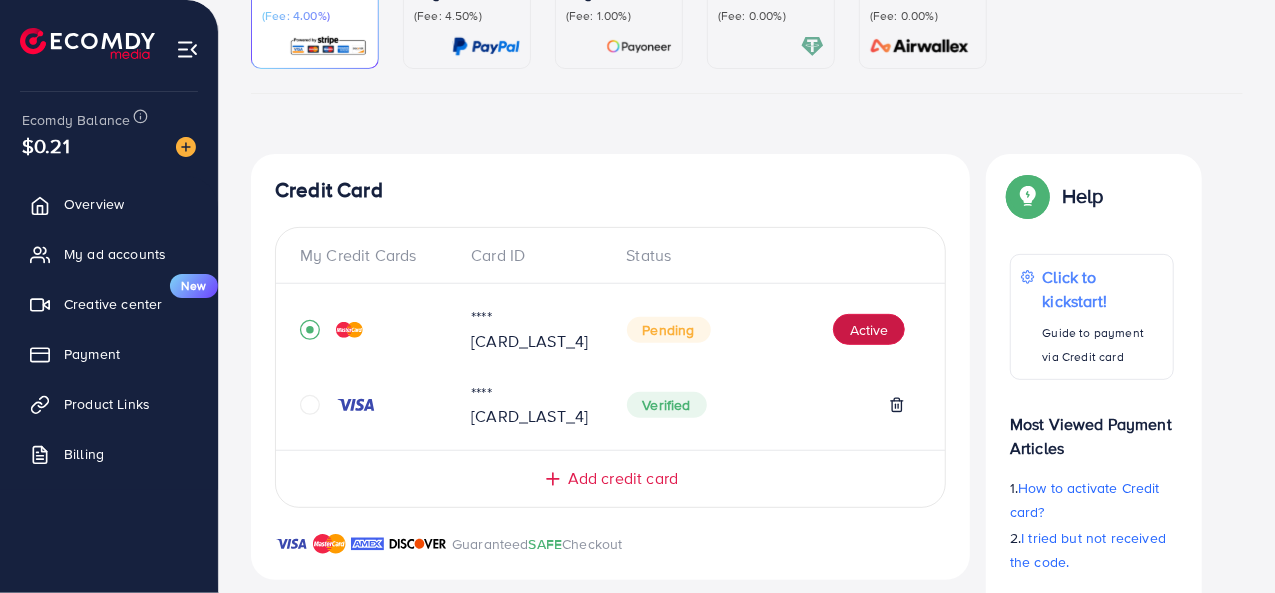 click on "Active" at bounding box center [869, 330] 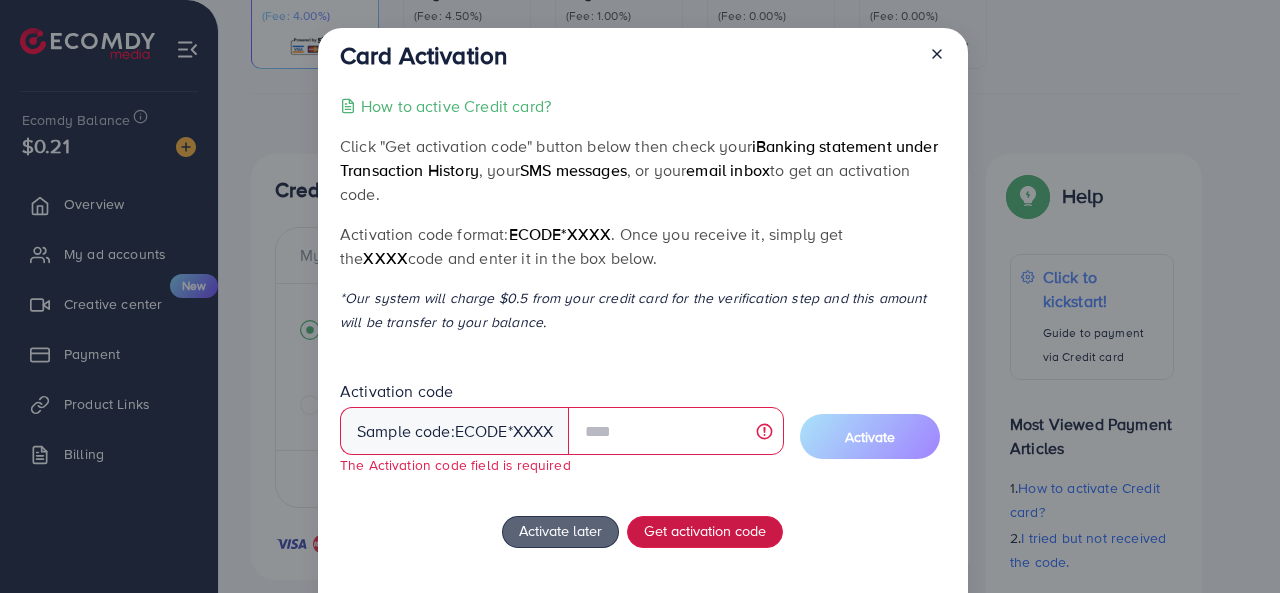 click on "Get activation code" at bounding box center [705, 532] 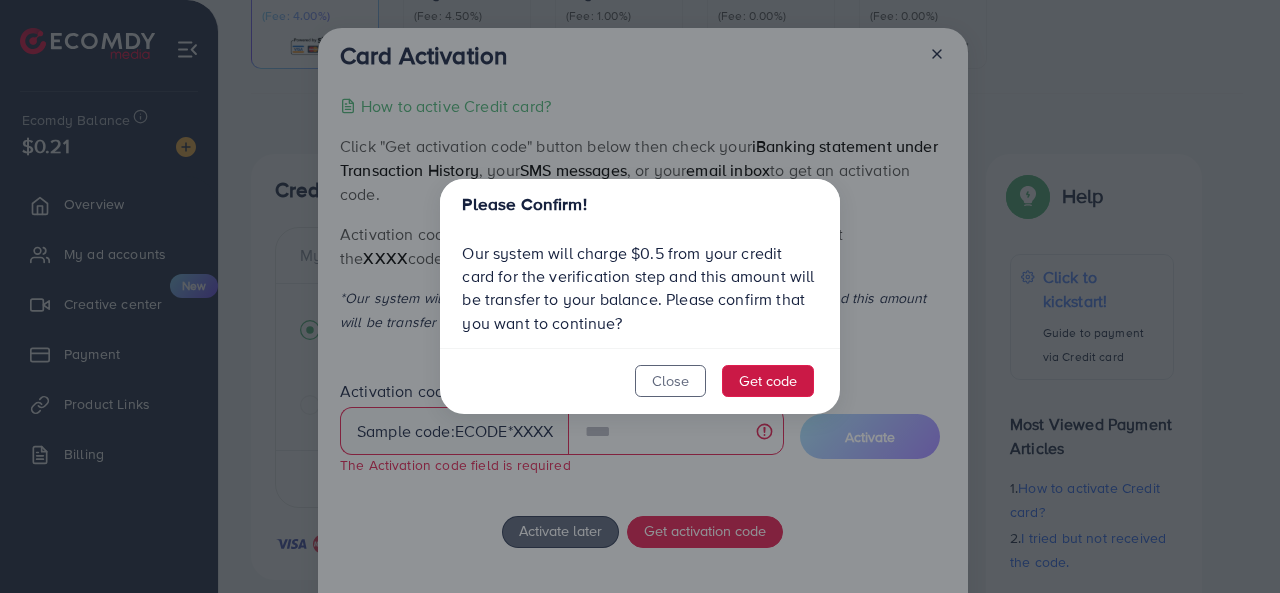 click on "Get code" at bounding box center [768, 381] 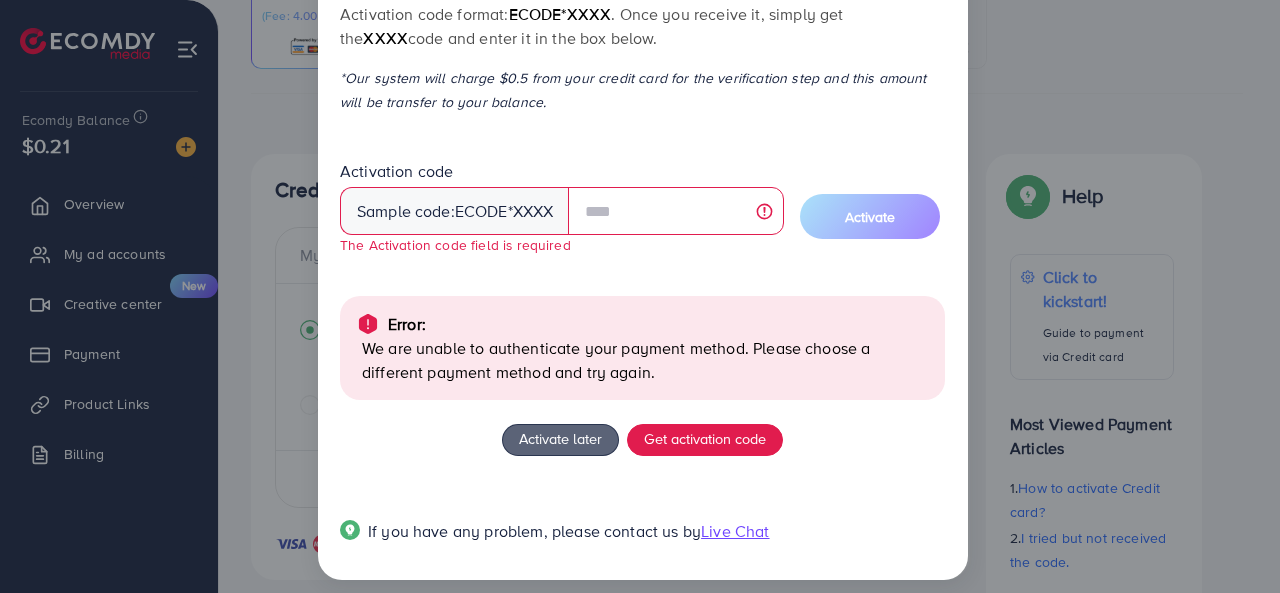 scroll, scrollTop: 234, scrollLeft: 0, axis: vertical 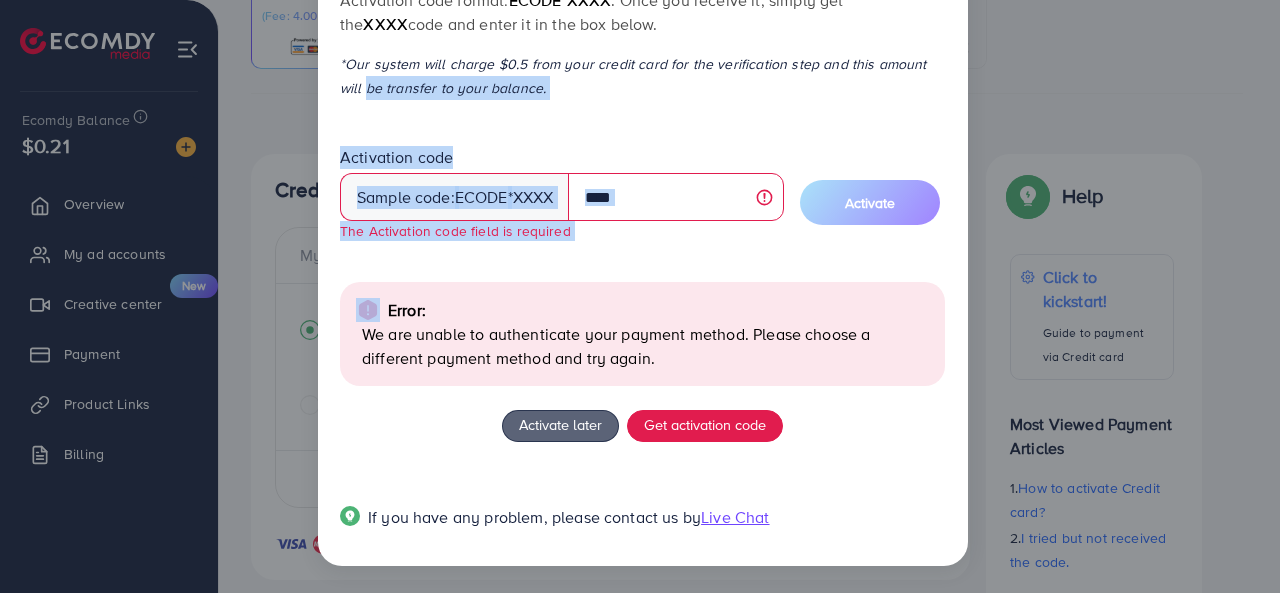 drag, startPoint x: 1273, startPoint y: 205, endPoint x: 1279, endPoint y: 47, distance: 158.11388 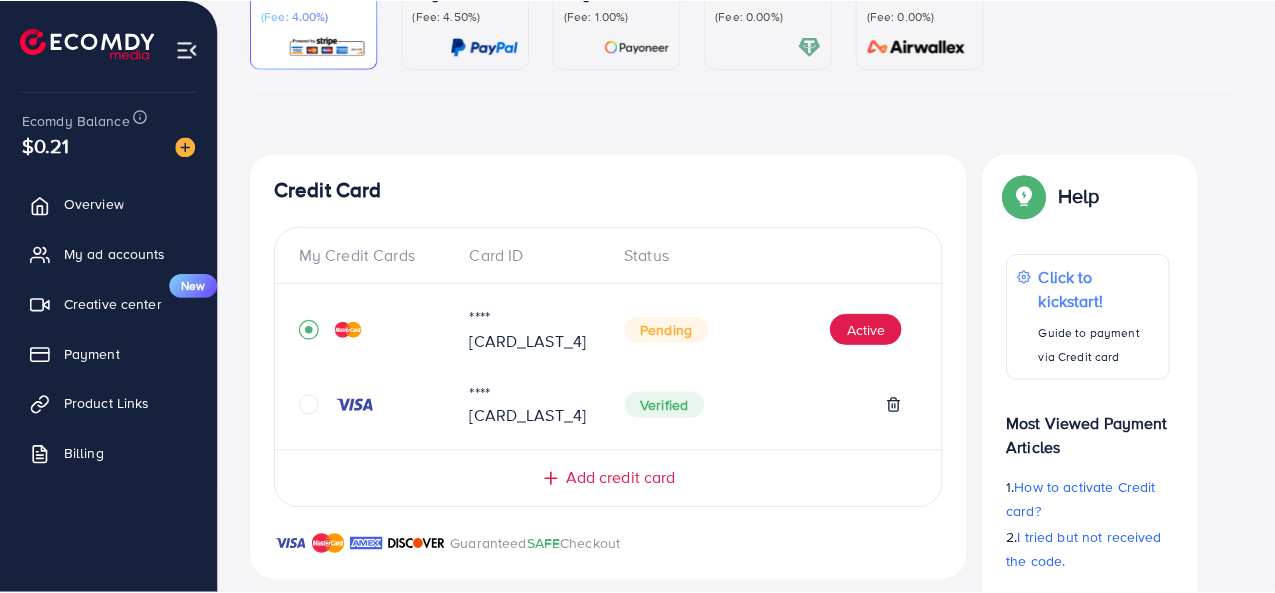 scroll, scrollTop: 106, scrollLeft: 0, axis: vertical 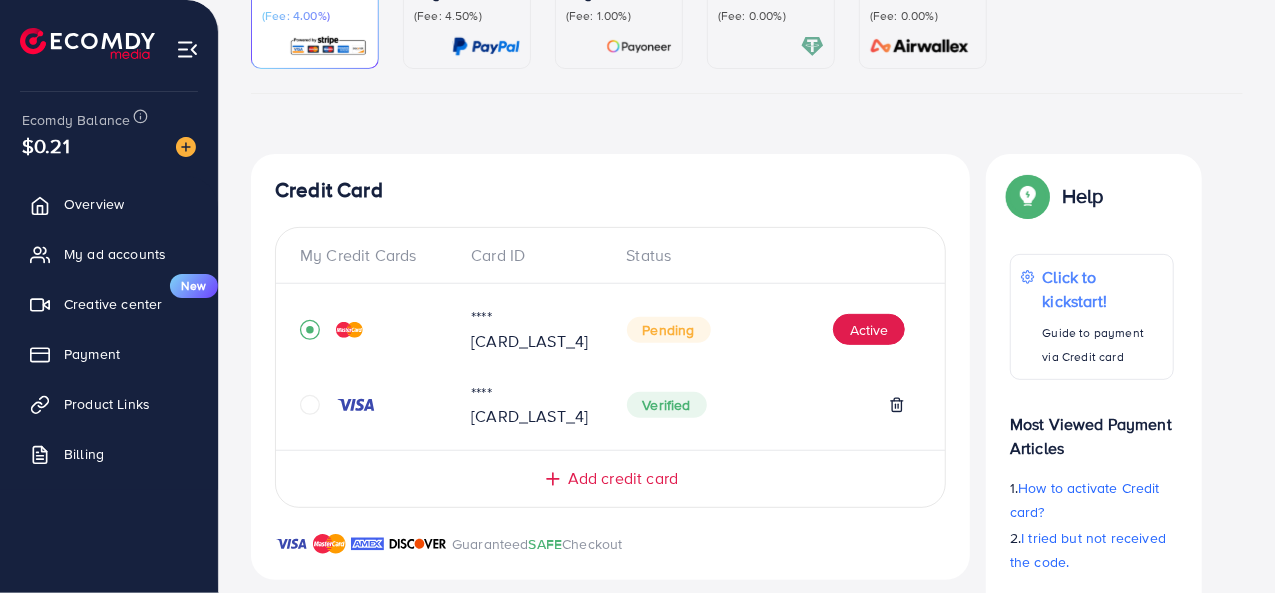 click 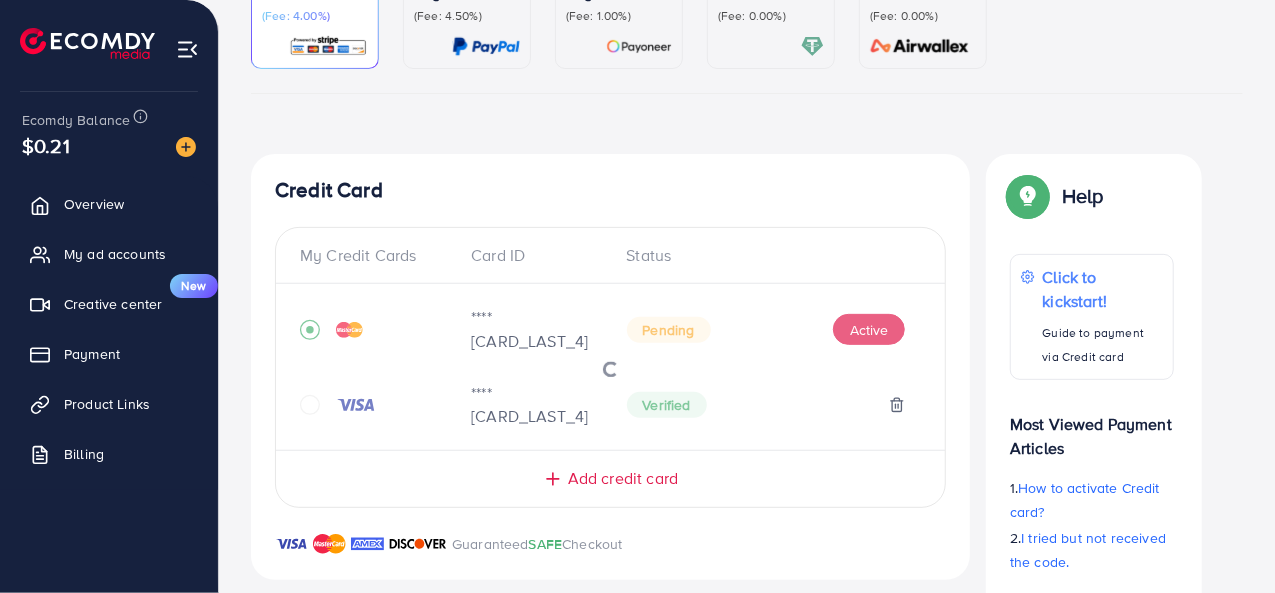 scroll, scrollTop: 642, scrollLeft: 0, axis: vertical 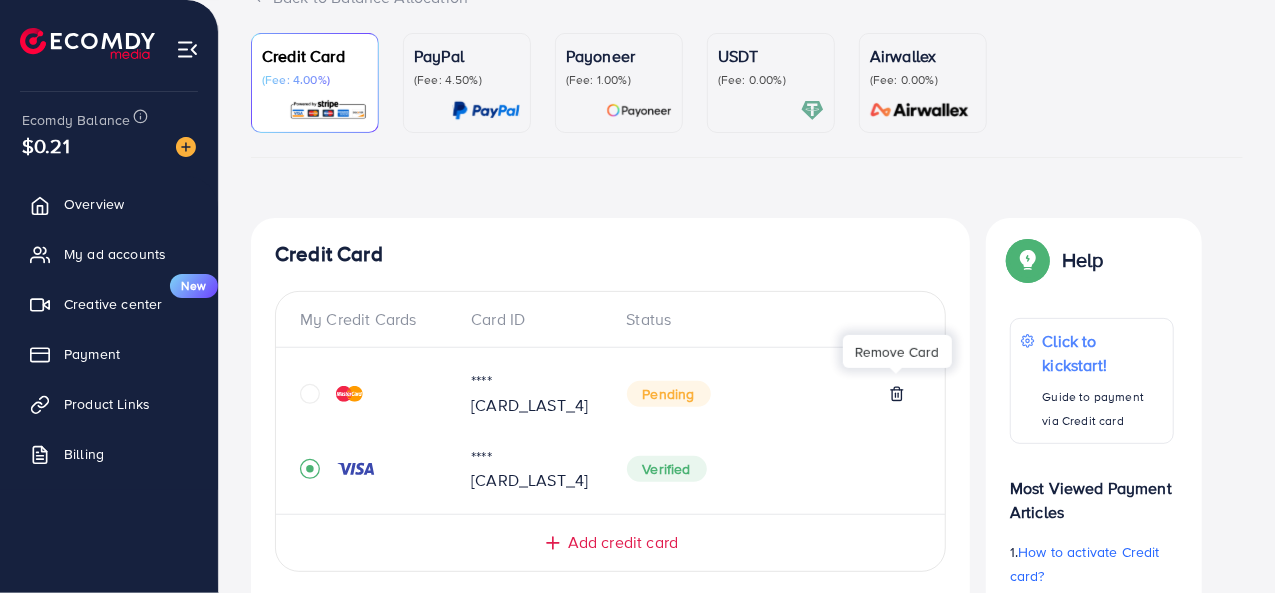 click 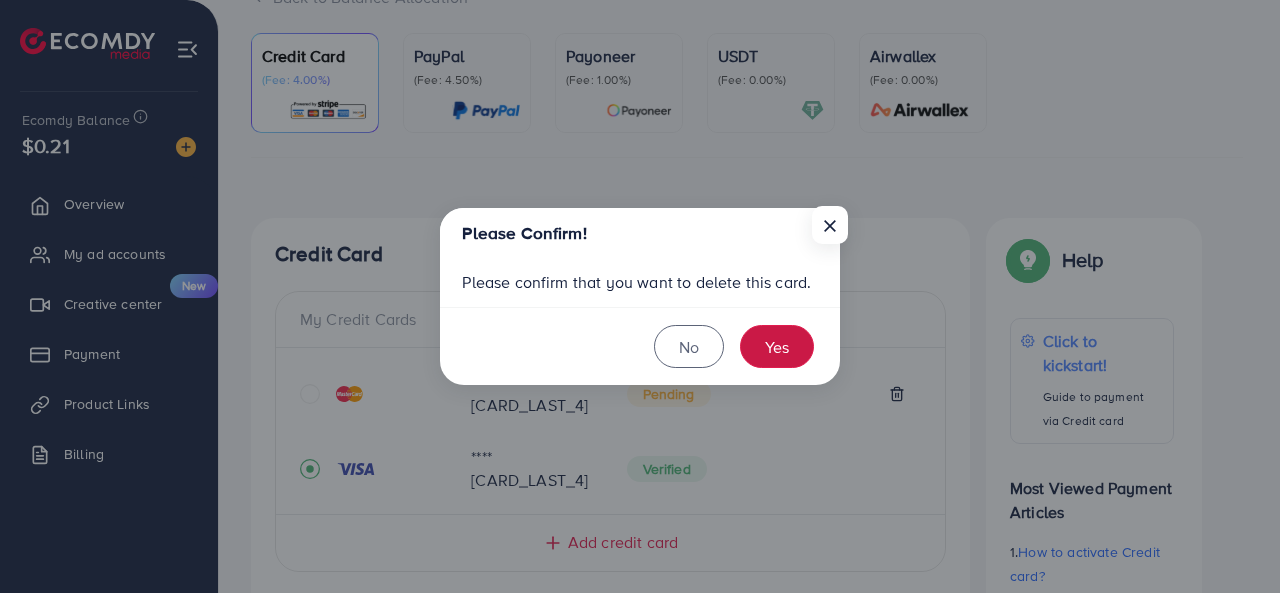 click on "Yes" at bounding box center (777, 346) 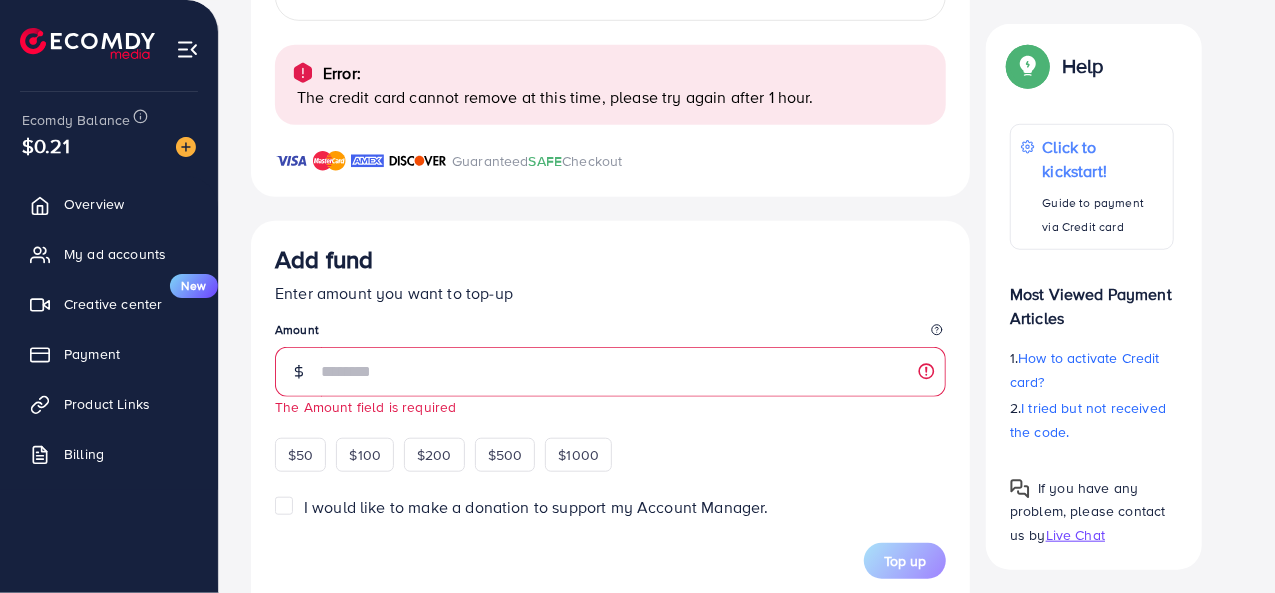 scroll, scrollTop: 715, scrollLeft: 0, axis: vertical 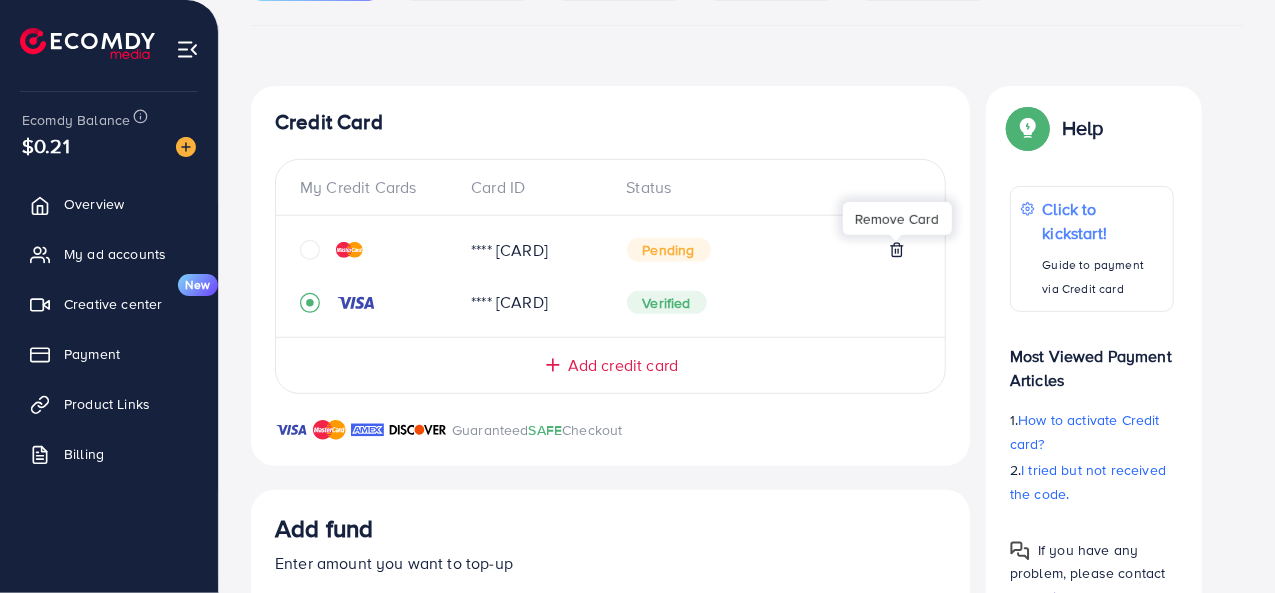 click 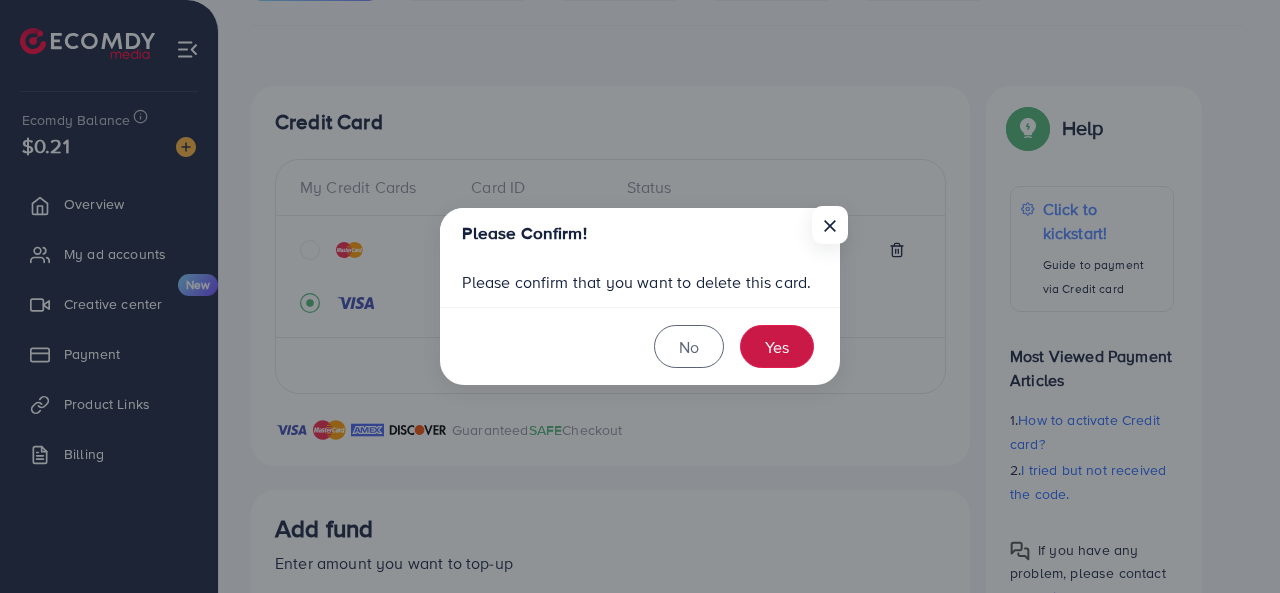 click on "Yes" at bounding box center [777, 346] 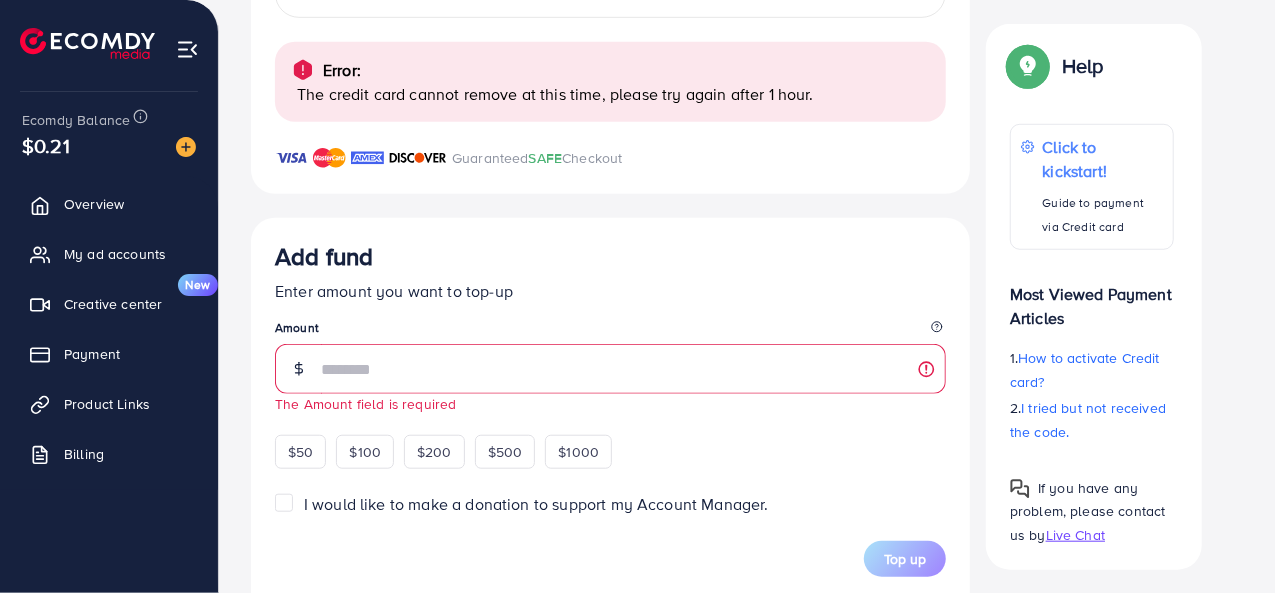 scroll, scrollTop: 710, scrollLeft: 0, axis: vertical 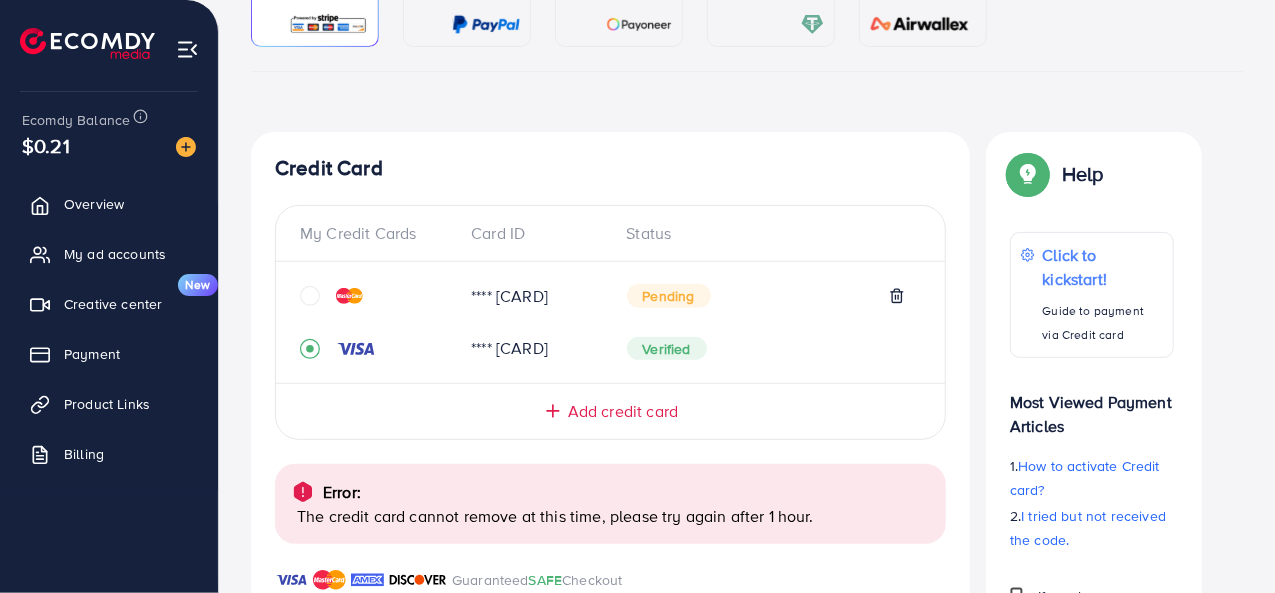 click on "Pending" at bounding box center (669, 296) 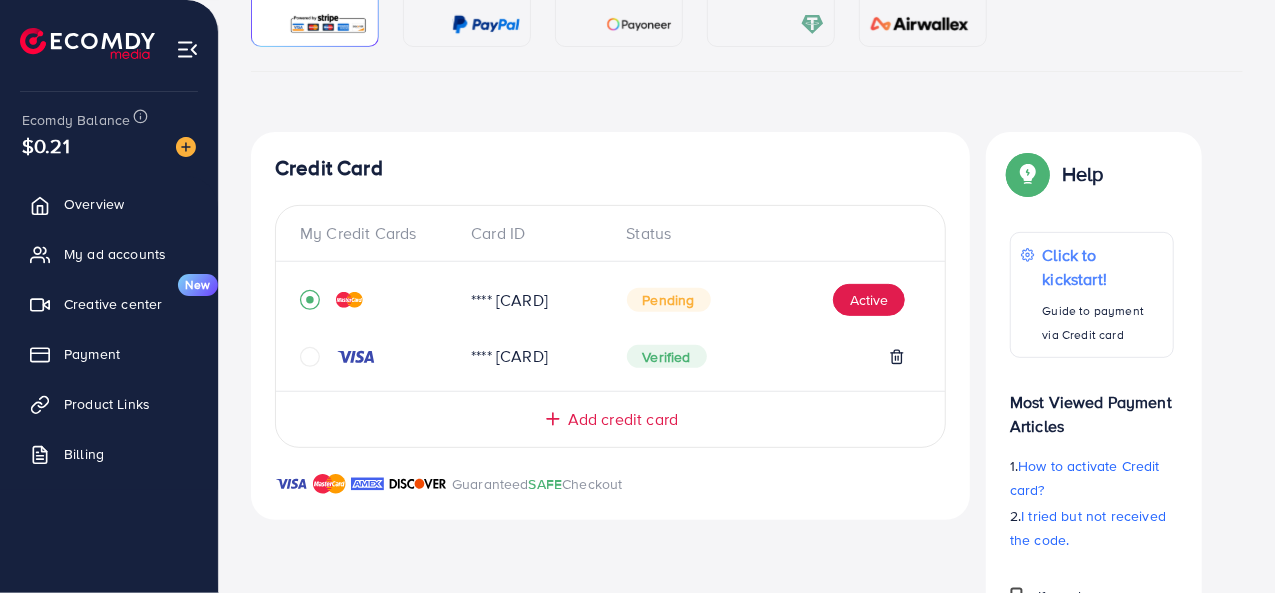 click on "Pending" at bounding box center [669, 300] 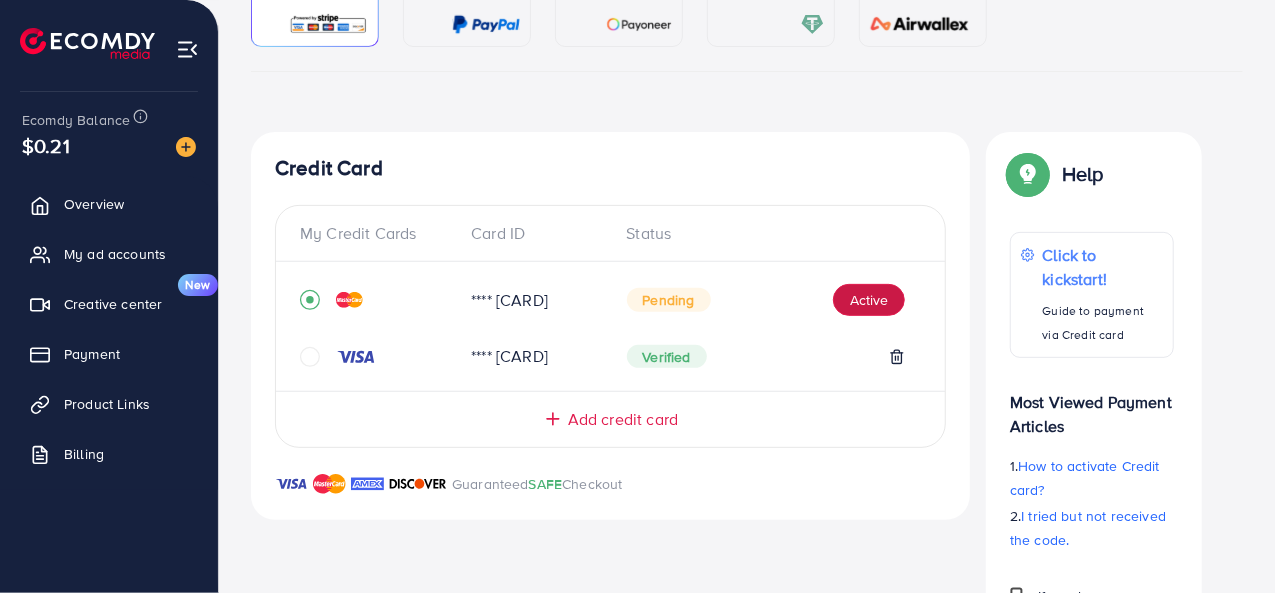 click on "Active" at bounding box center [869, 300] 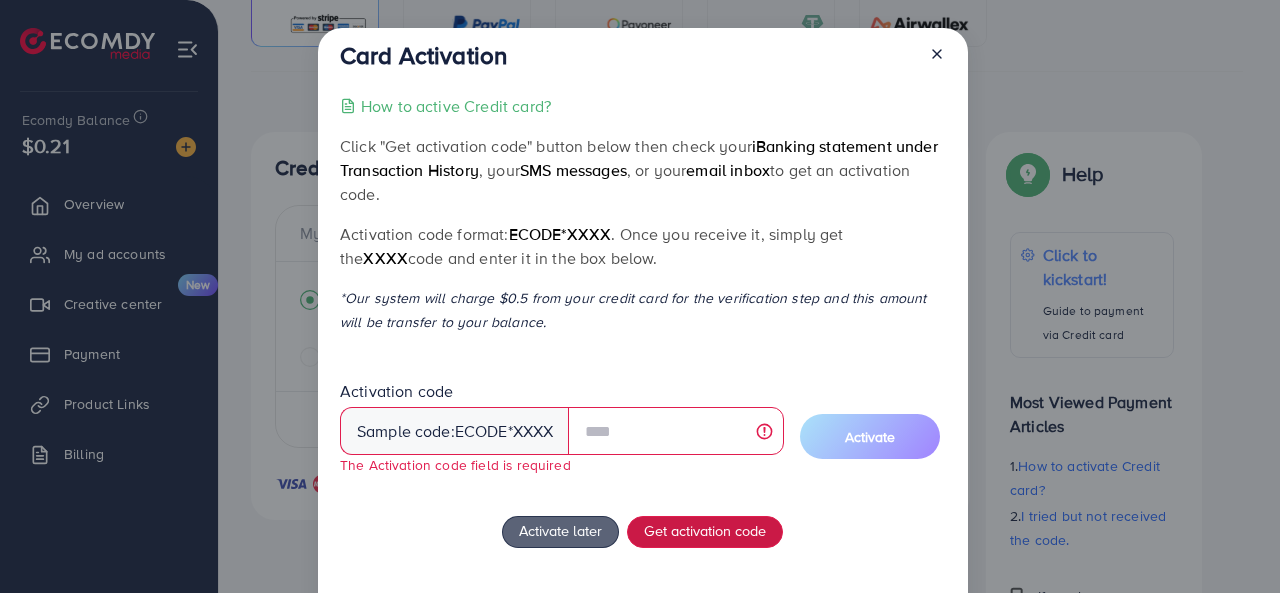 click on "How to active Credit card?   Click "Get activation code" button below then check your  iBanking statement under Transaction History , your  SMS messages , or your  email inbox  to get an activation code.   Activation code format:  ecode*XXXX . Once you receive it, simply get the  XXXX  code and enter it in the box below.   *Our system will charge $0.5 from your credit card for the verification step and this amount will be transfer to your balance.   Activation code   Sample code:  ecode *XXXX  The Activation code field is required  Activate   Activate later   Get activation code   If you have any problem, please contact us by   Live Chat" at bounding box center [642, 376] 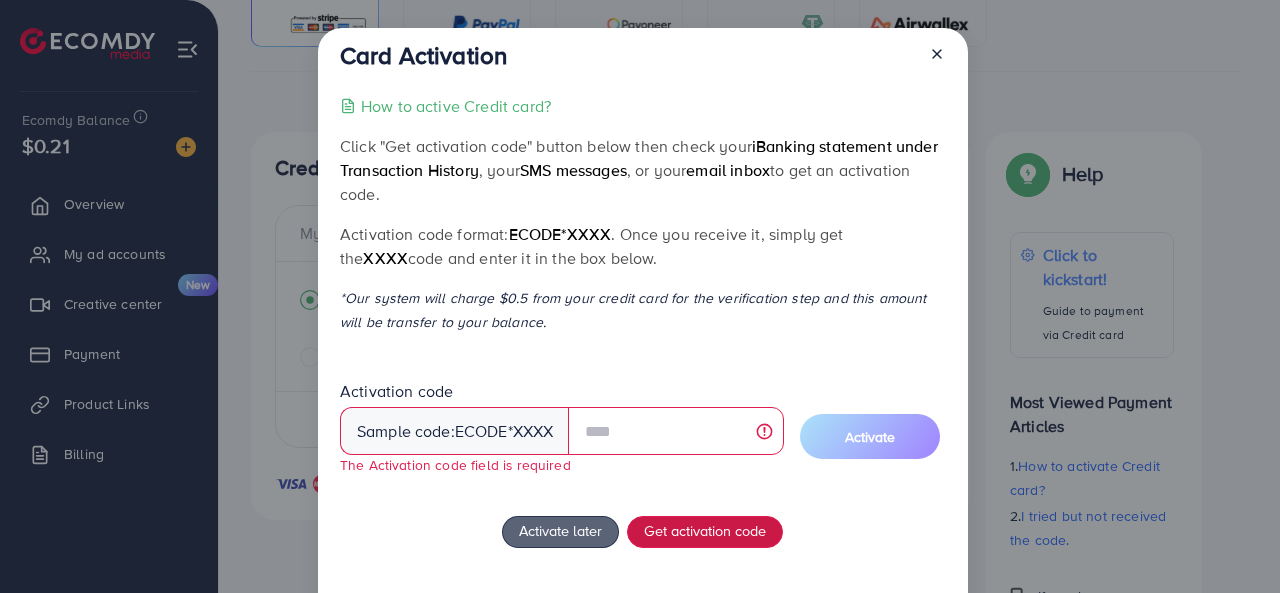 click on "Get activation code" at bounding box center [705, 530] 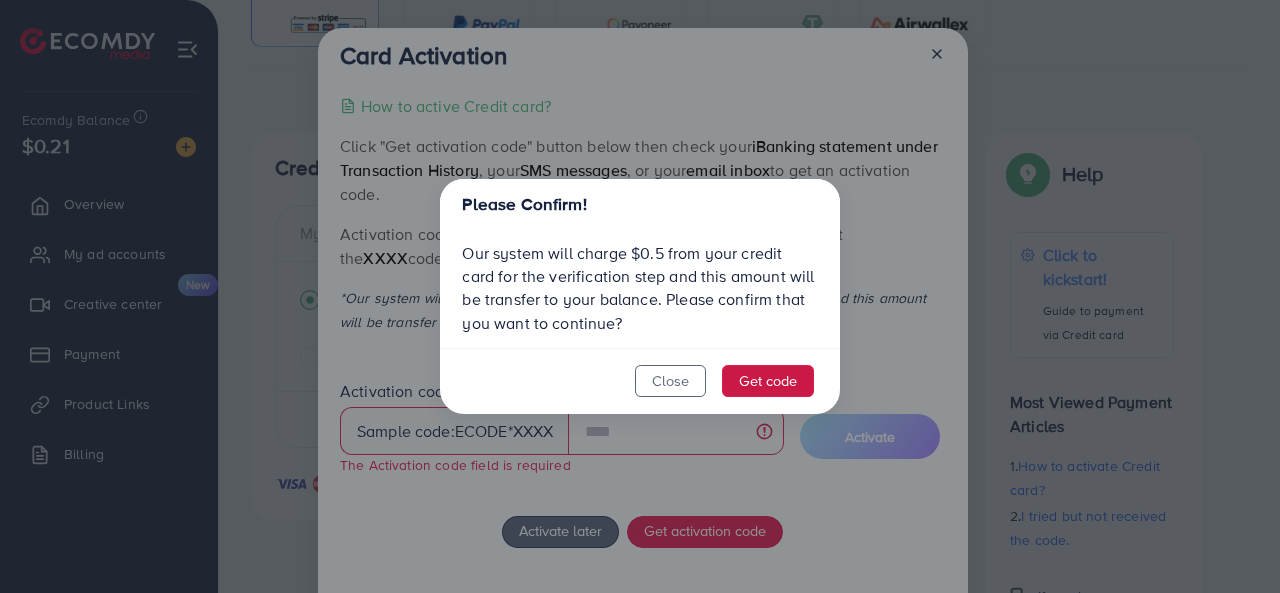 click on "Get code" at bounding box center [768, 381] 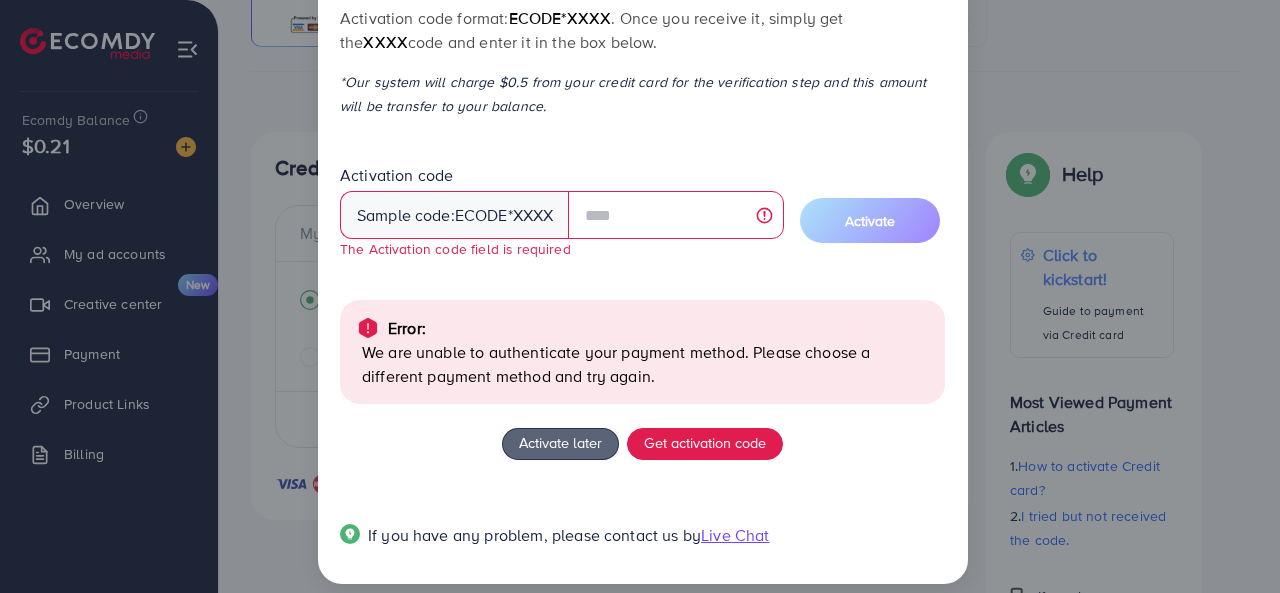 scroll, scrollTop: 234, scrollLeft: 0, axis: vertical 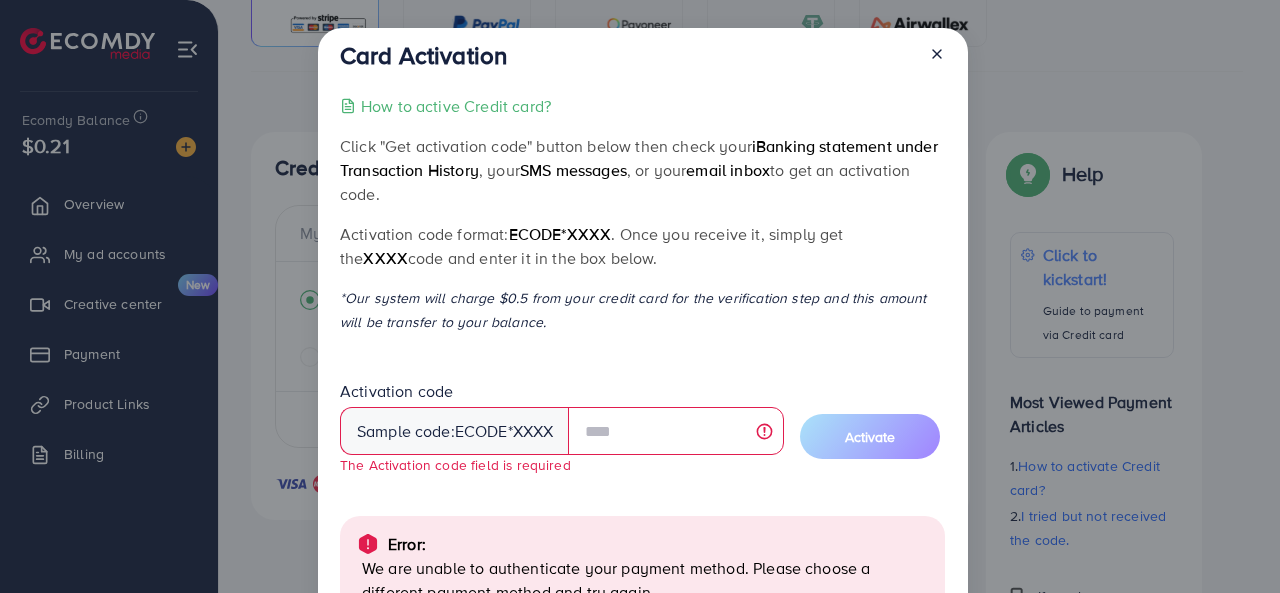 click 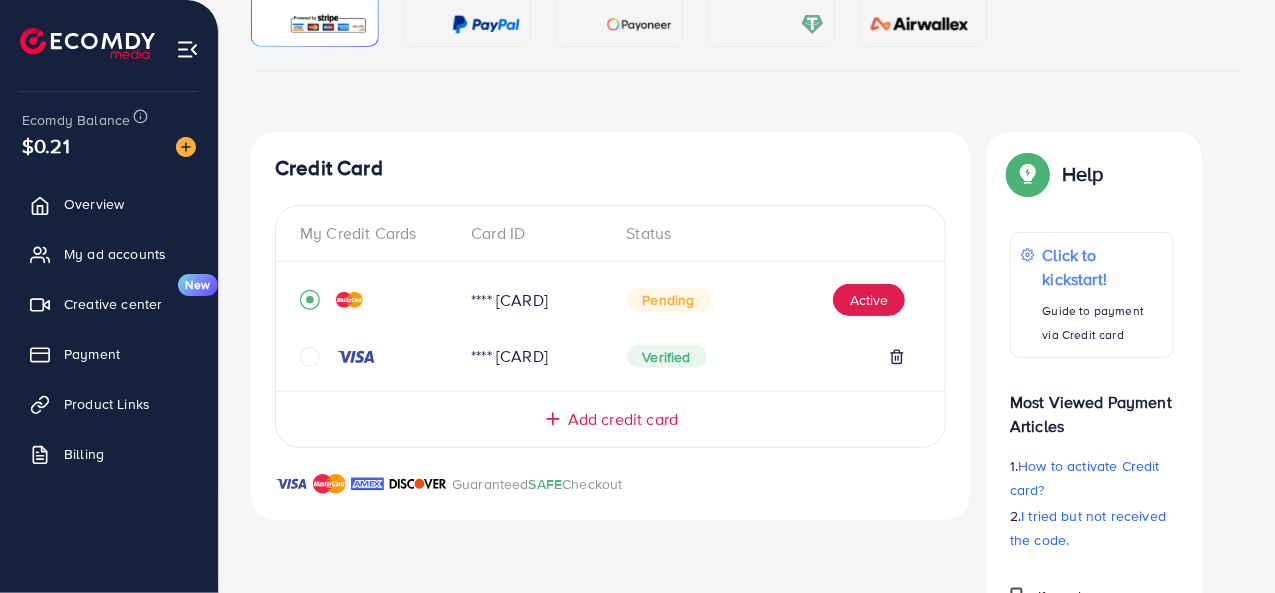 click 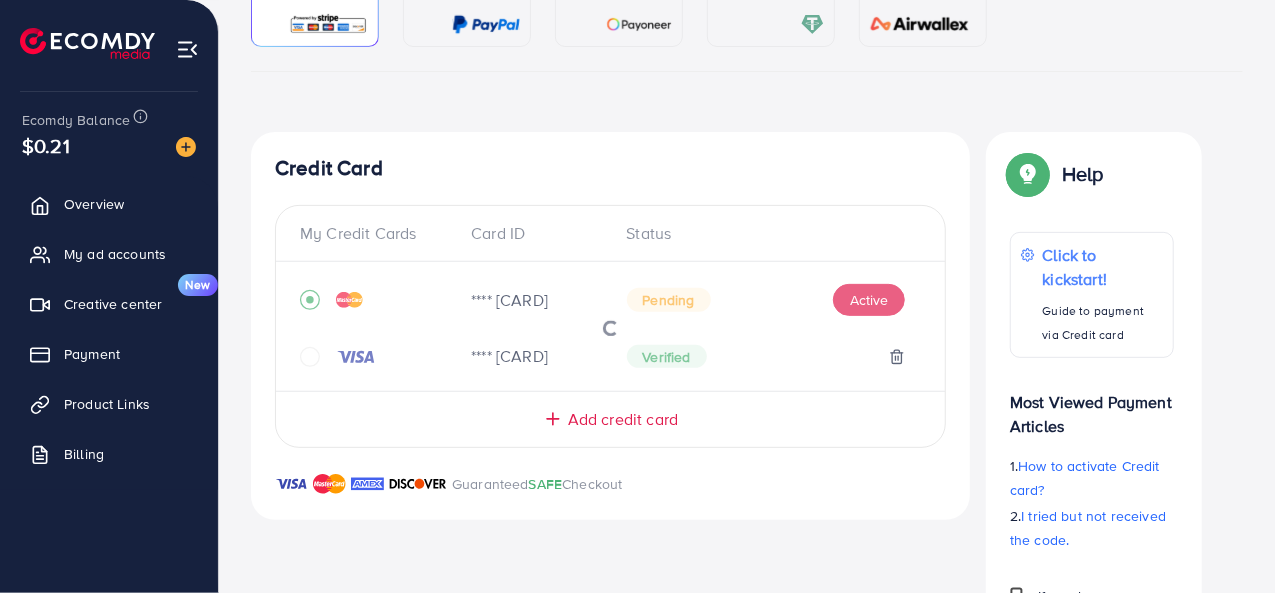 scroll, scrollTop: 636, scrollLeft: 0, axis: vertical 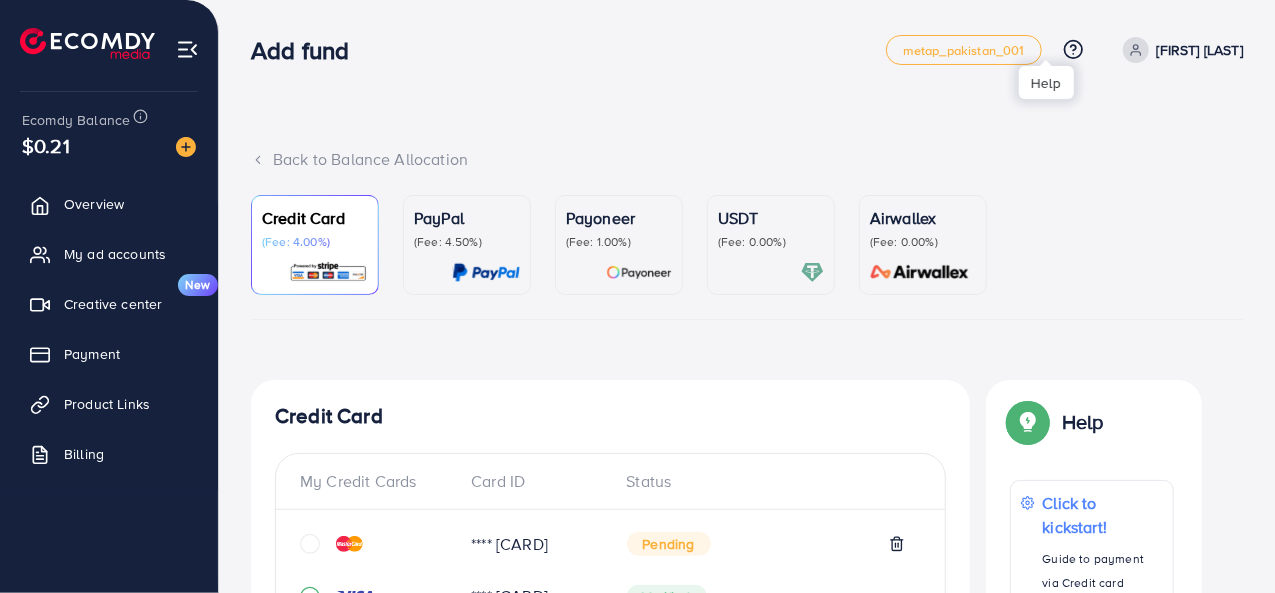 click 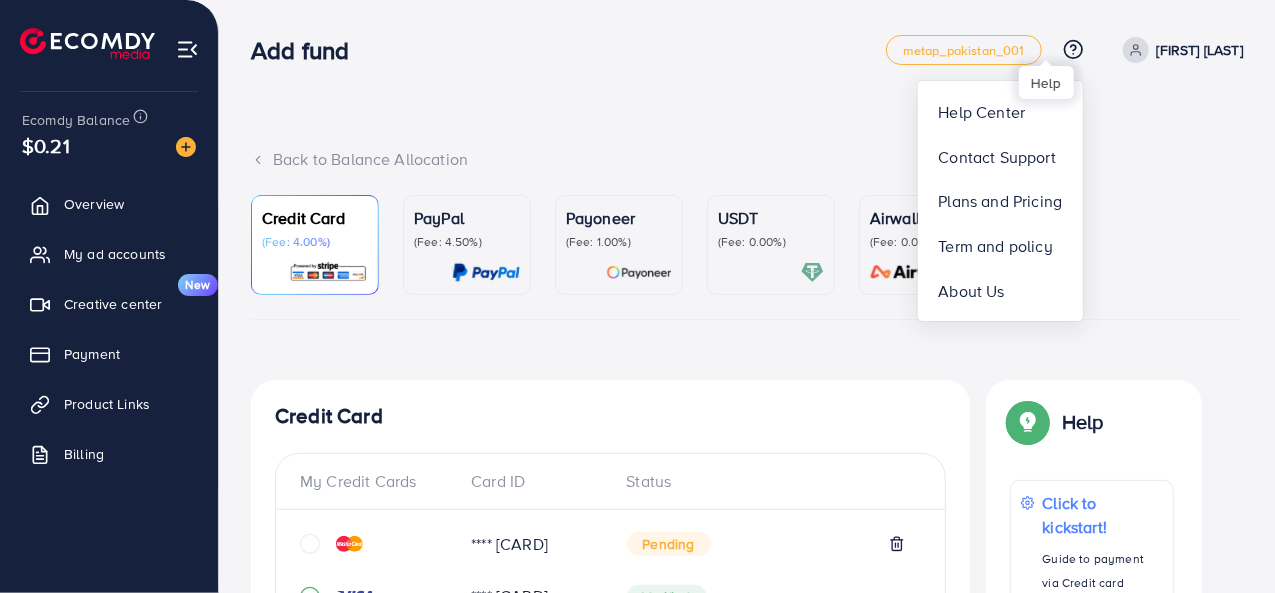 click 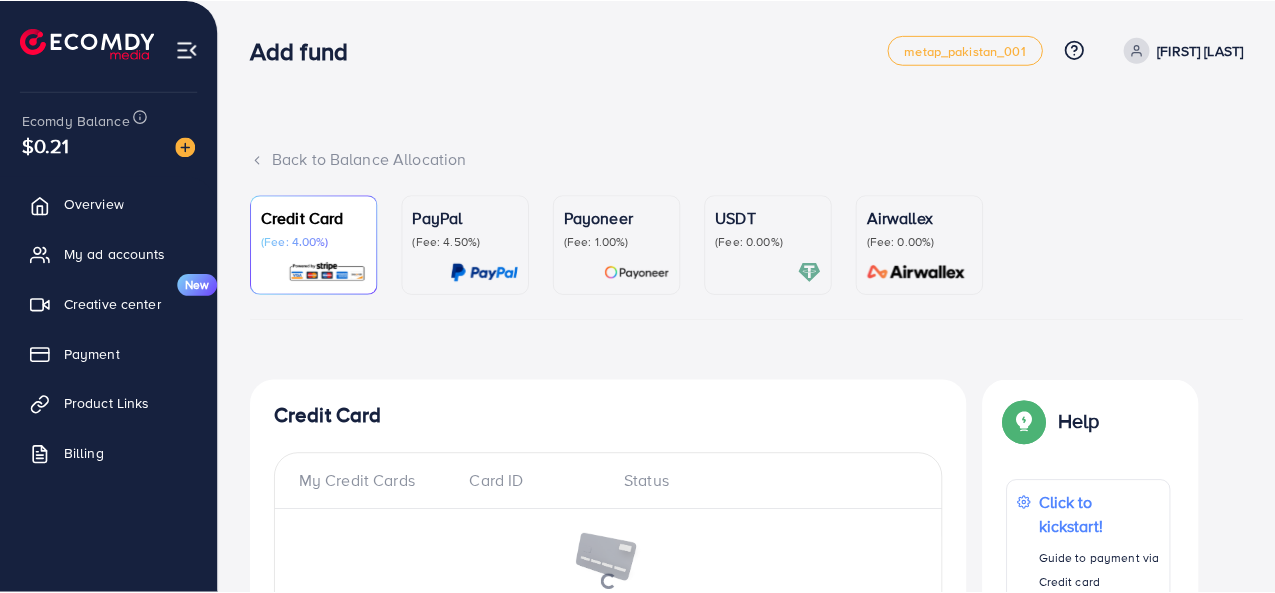 scroll, scrollTop: 0, scrollLeft: 0, axis: both 